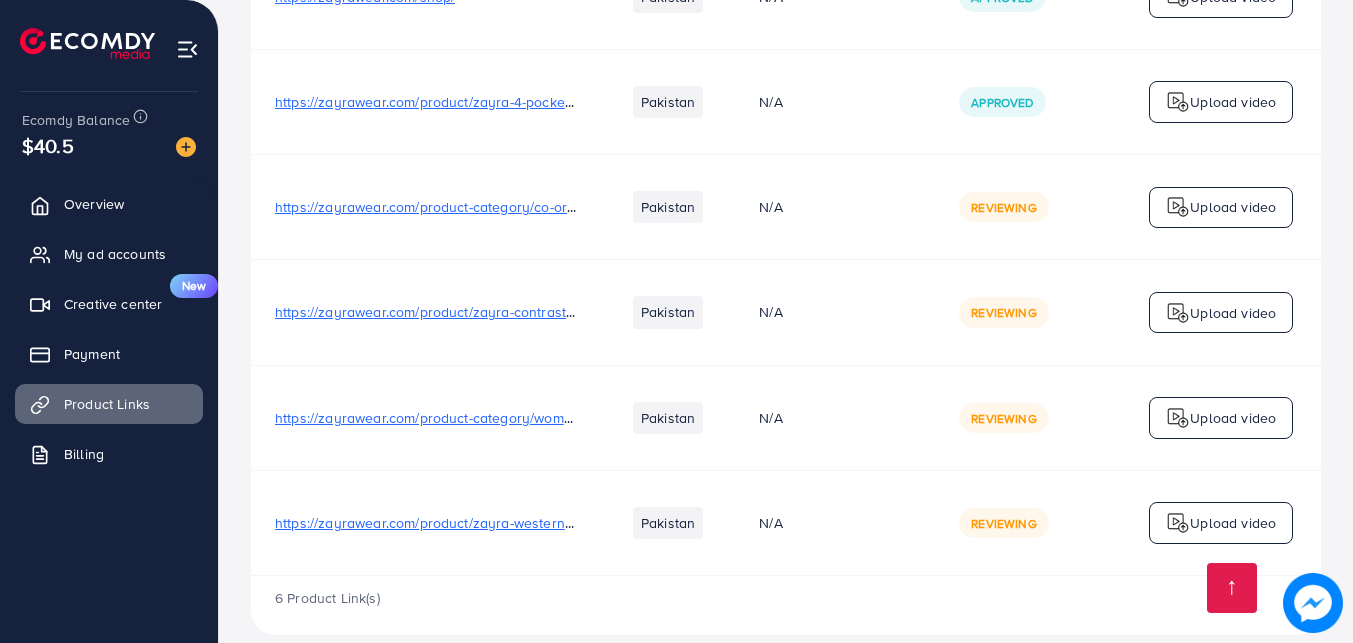 scroll, scrollTop: 359, scrollLeft: 0, axis: vertical 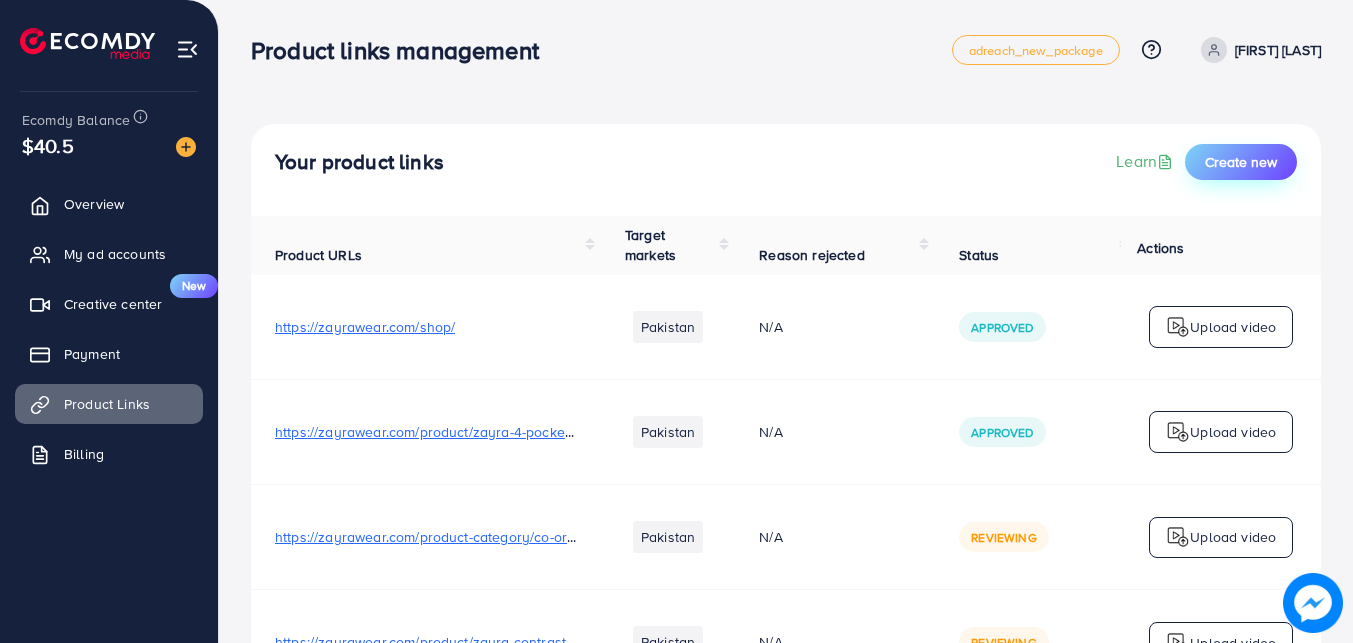 click on "Create new" at bounding box center [1241, 162] 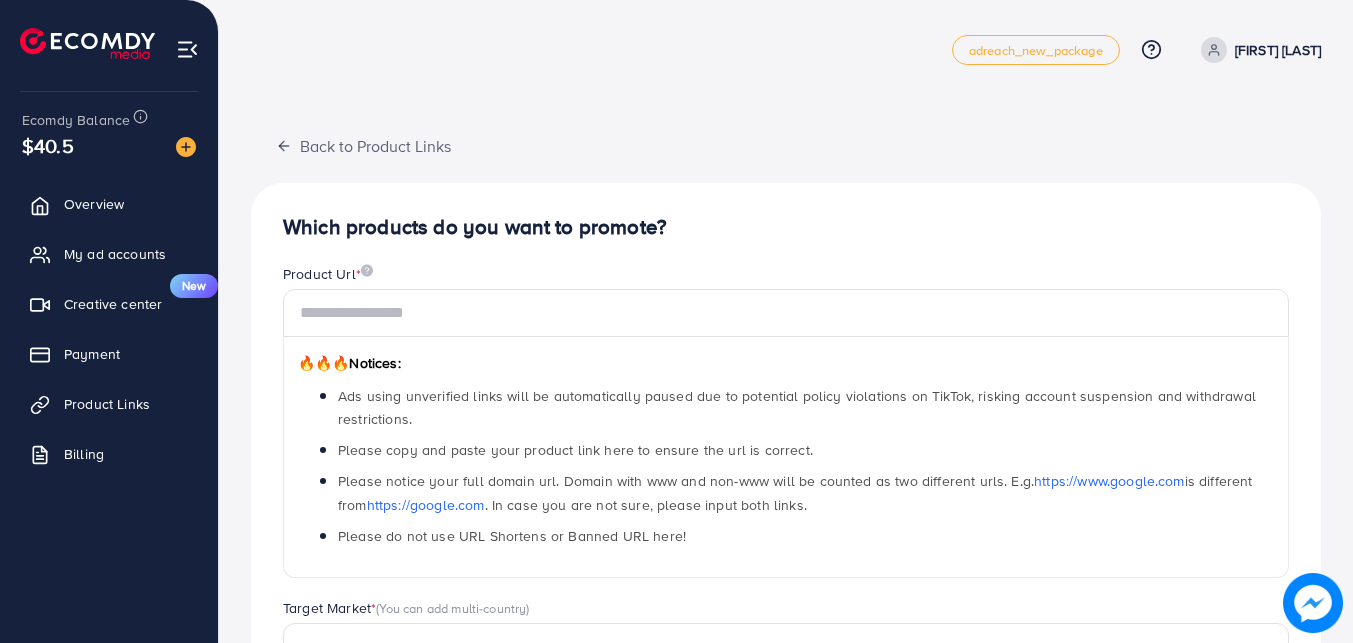scroll, scrollTop: 400, scrollLeft: 0, axis: vertical 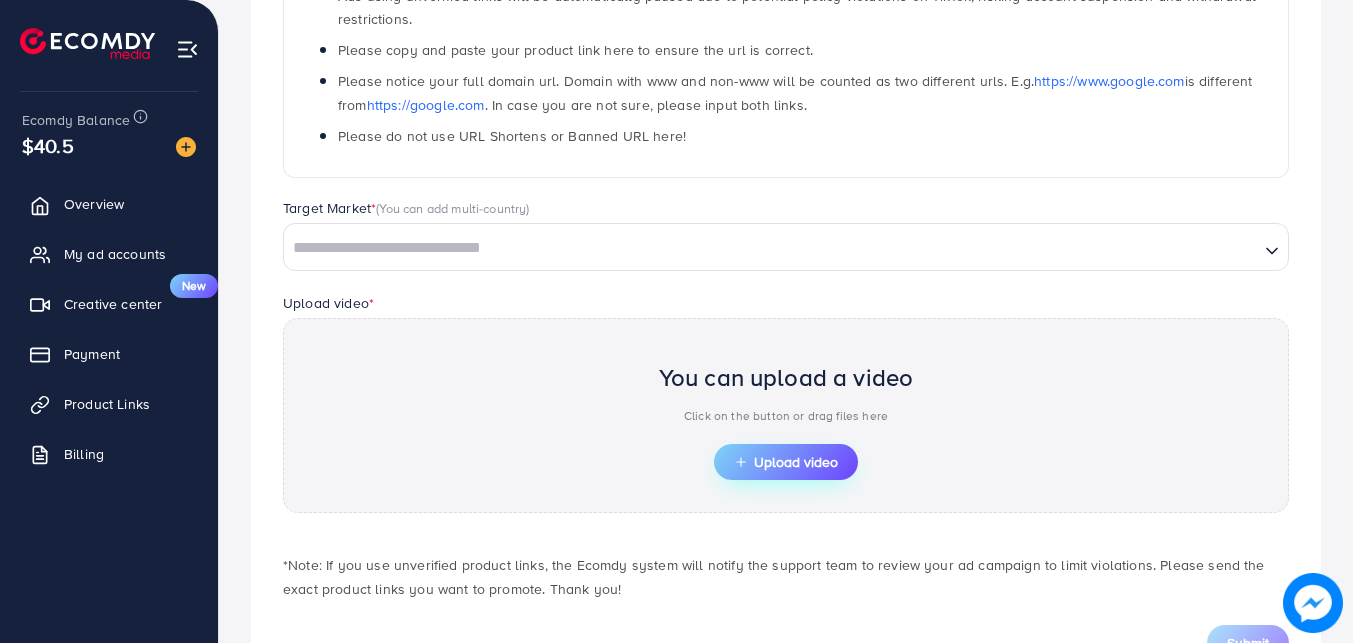 click on "Upload video" at bounding box center (786, 462) 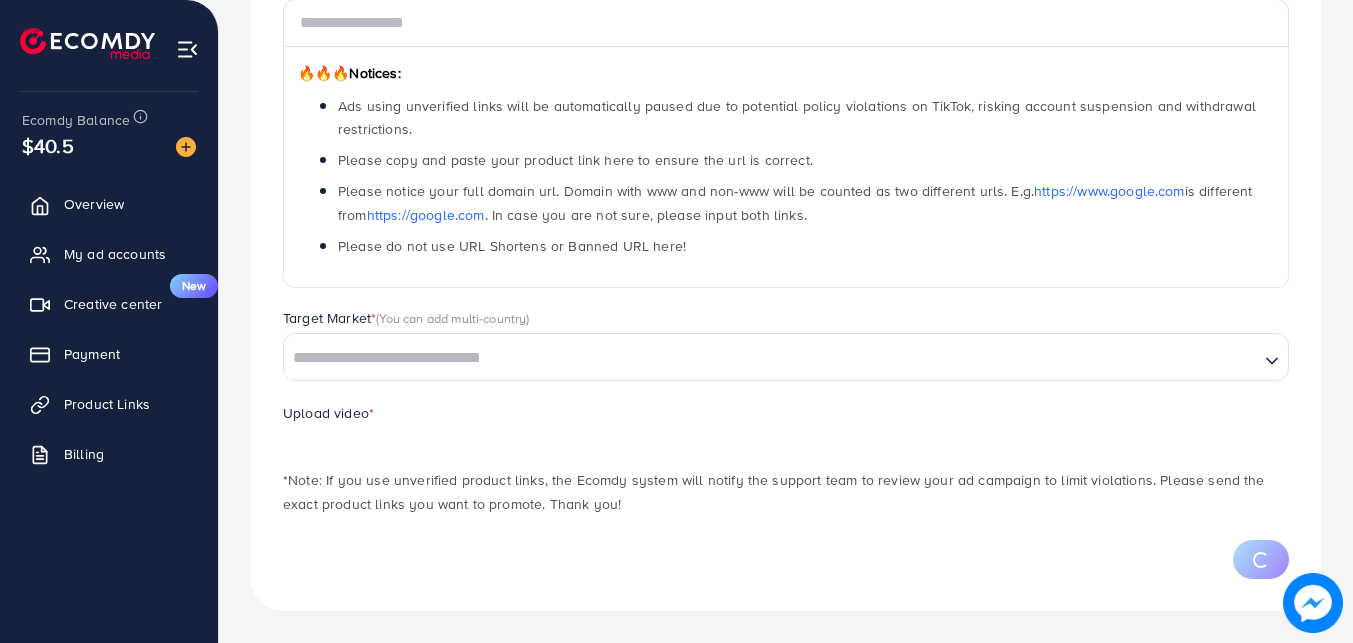 scroll, scrollTop: 386, scrollLeft: 0, axis: vertical 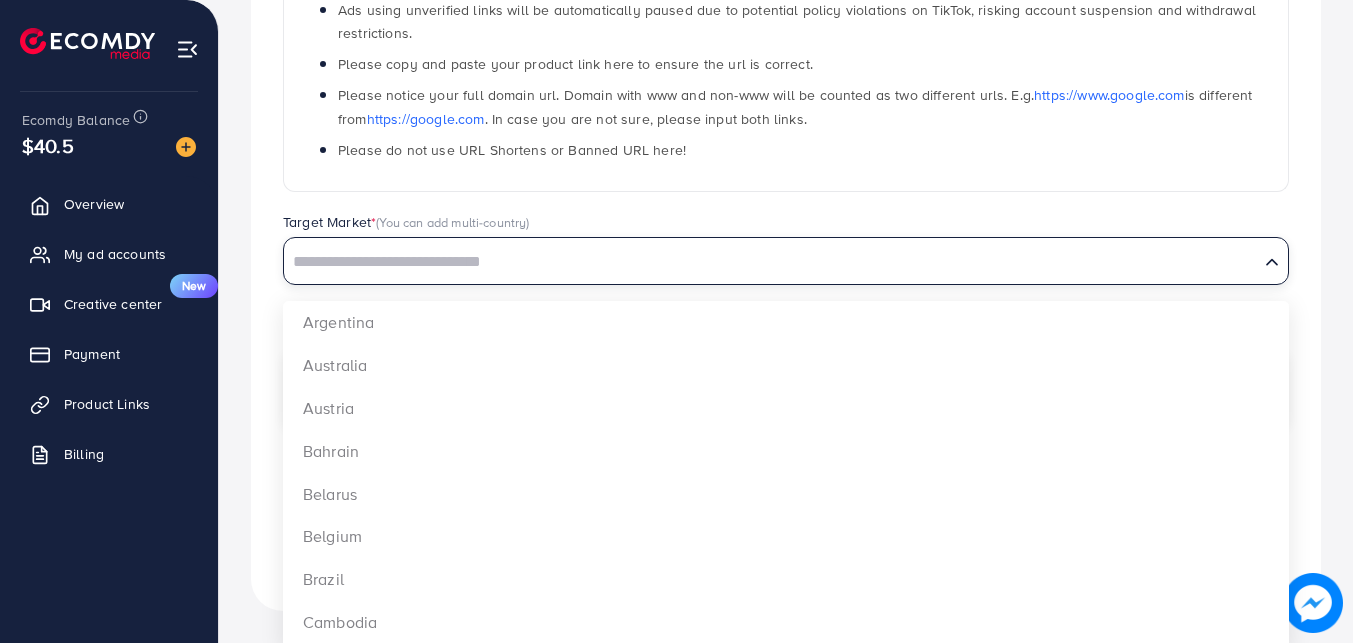 click at bounding box center [771, 262] 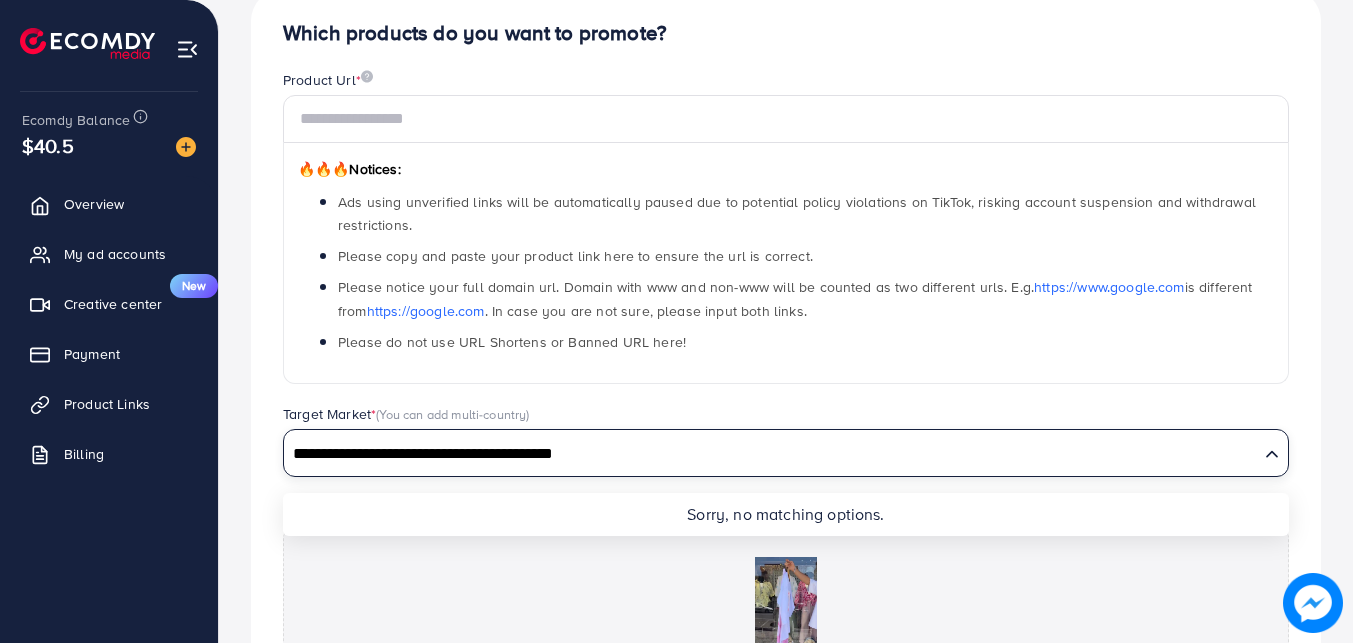 scroll, scrollTop: 186, scrollLeft: 0, axis: vertical 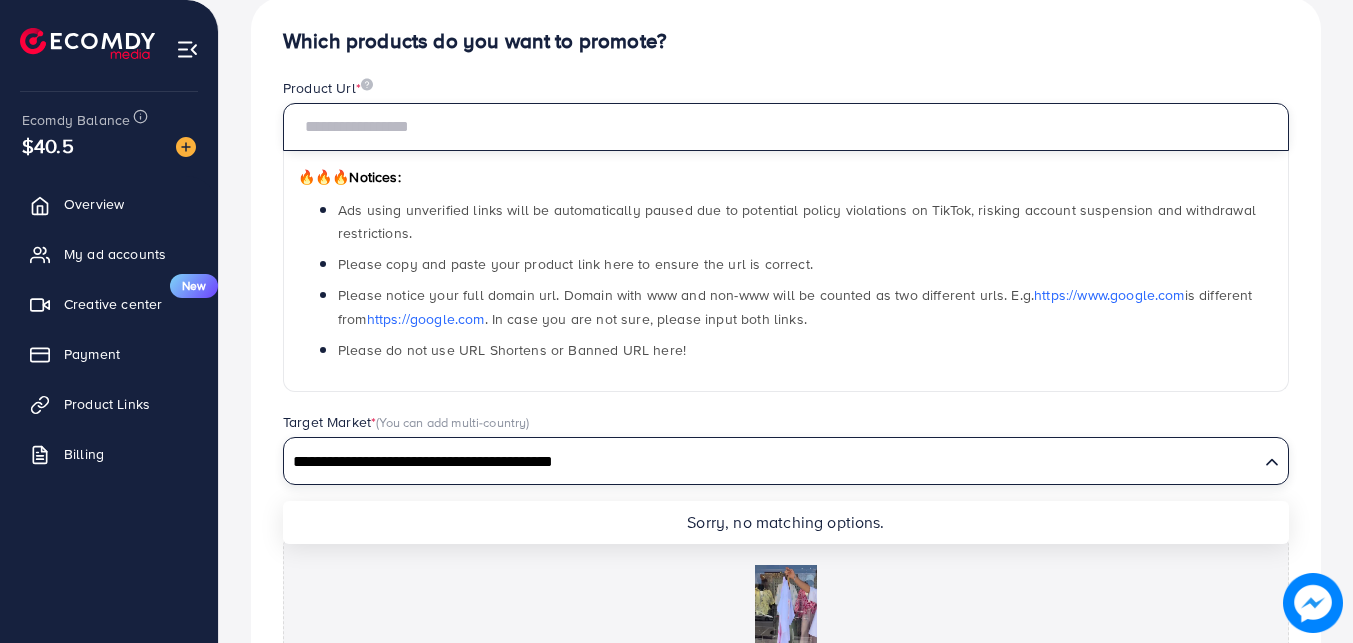 click at bounding box center (786, 127) 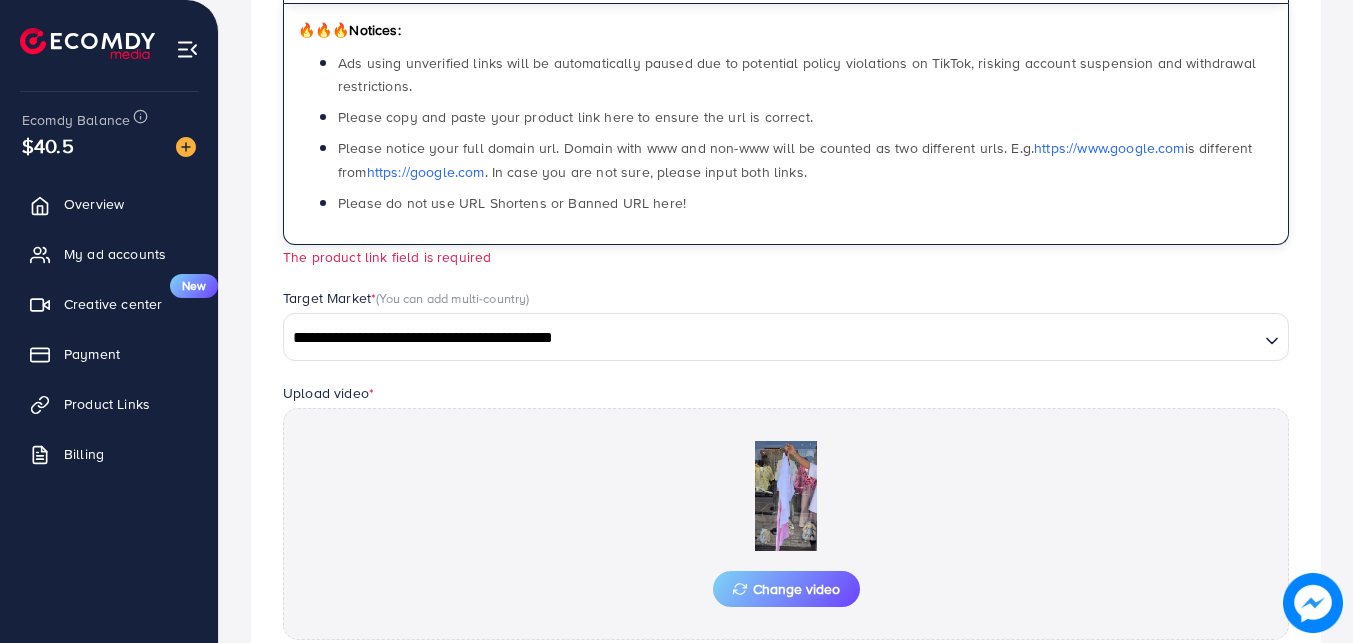 scroll, scrollTop: 542, scrollLeft: 0, axis: vertical 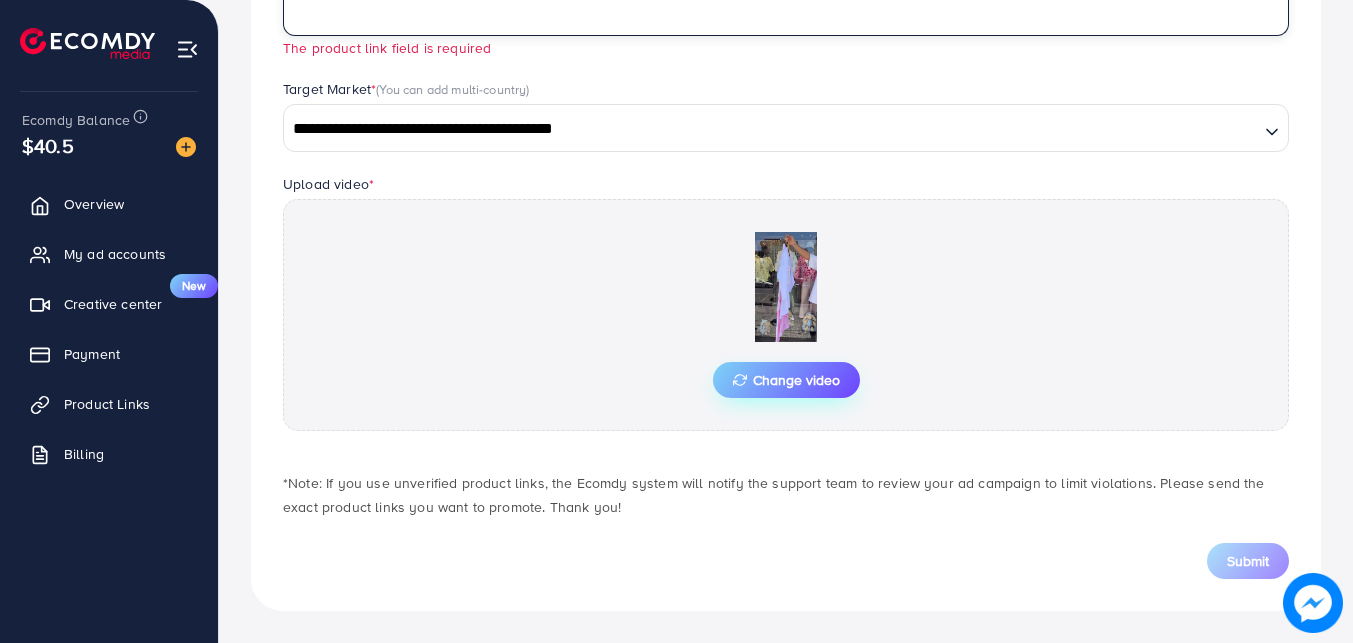click 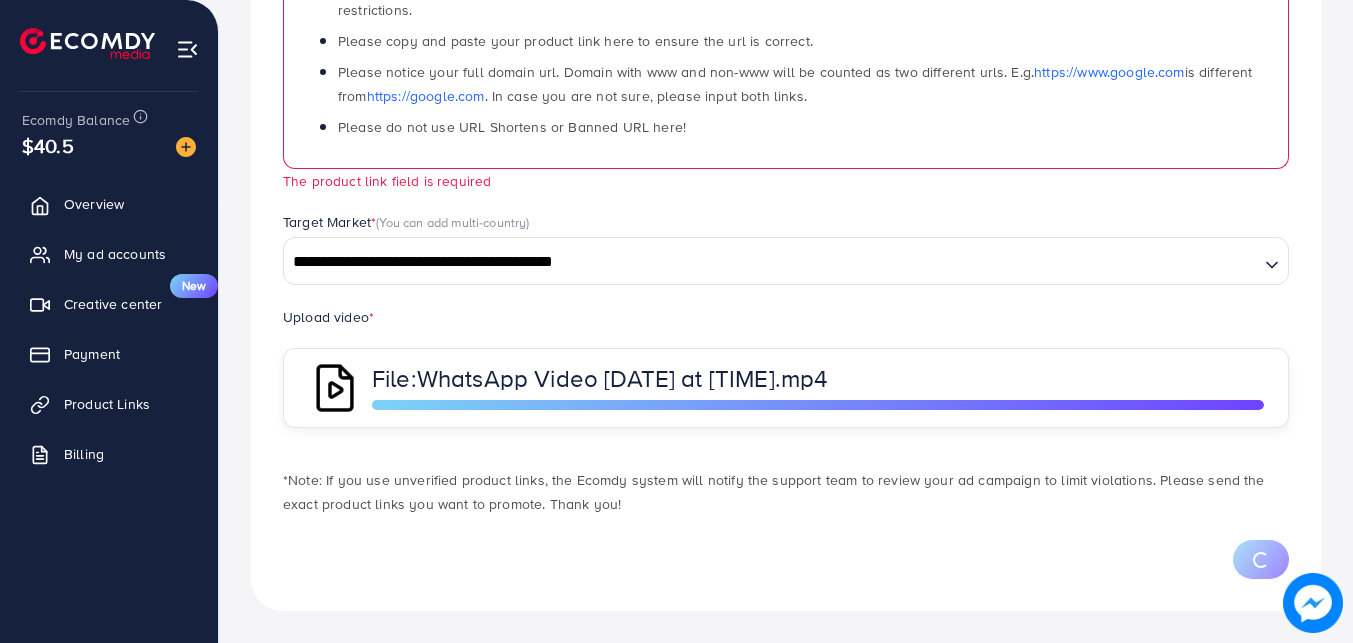 scroll, scrollTop: 542, scrollLeft: 0, axis: vertical 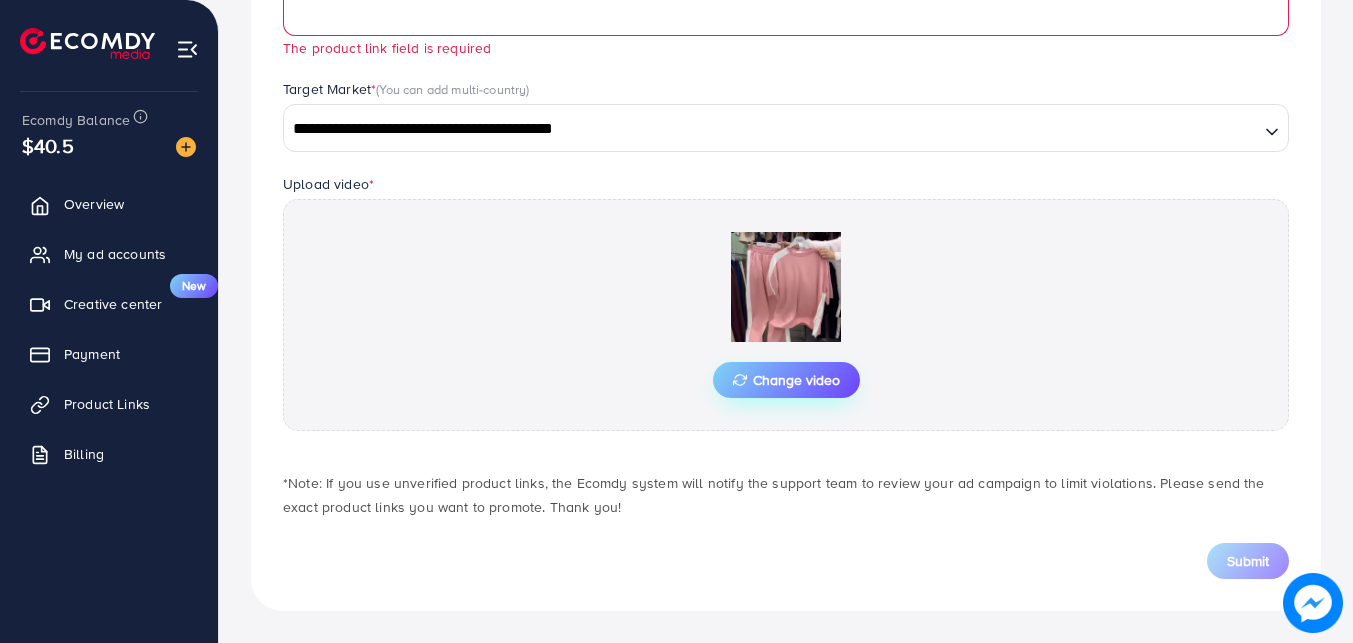 click on "Change video" at bounding box center (786, 380) 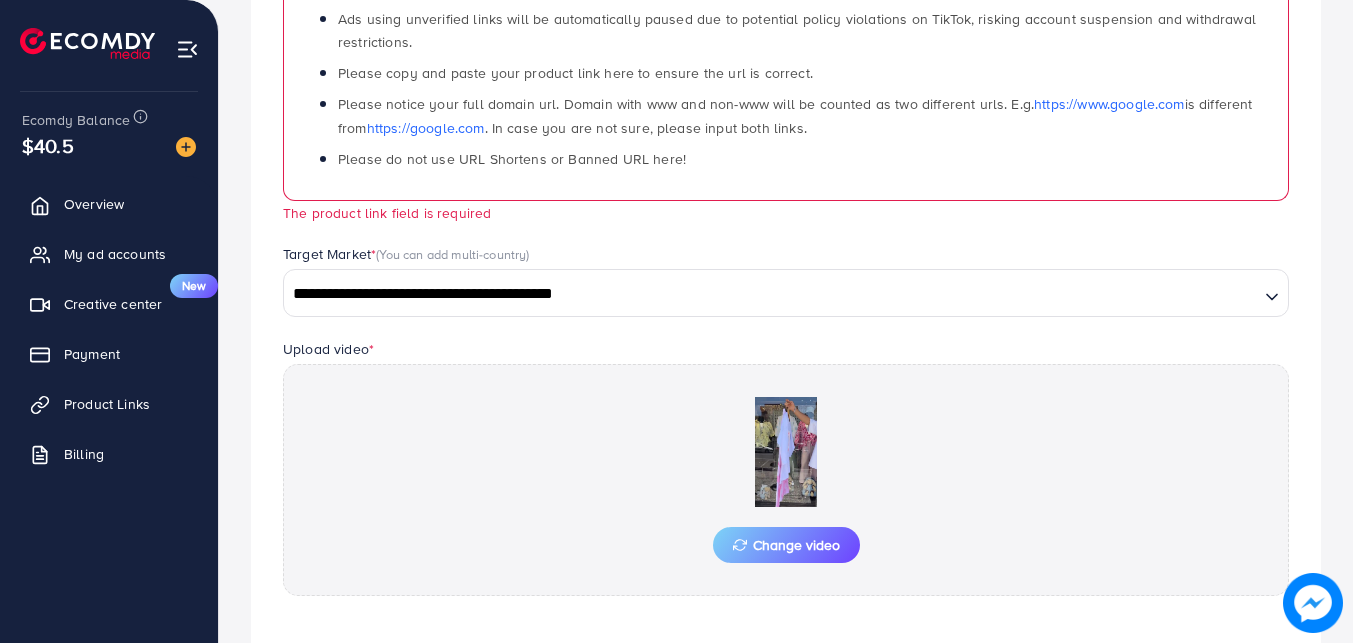 scroll, scrollTop: 342, scrollLeft: 0, axis: vertical 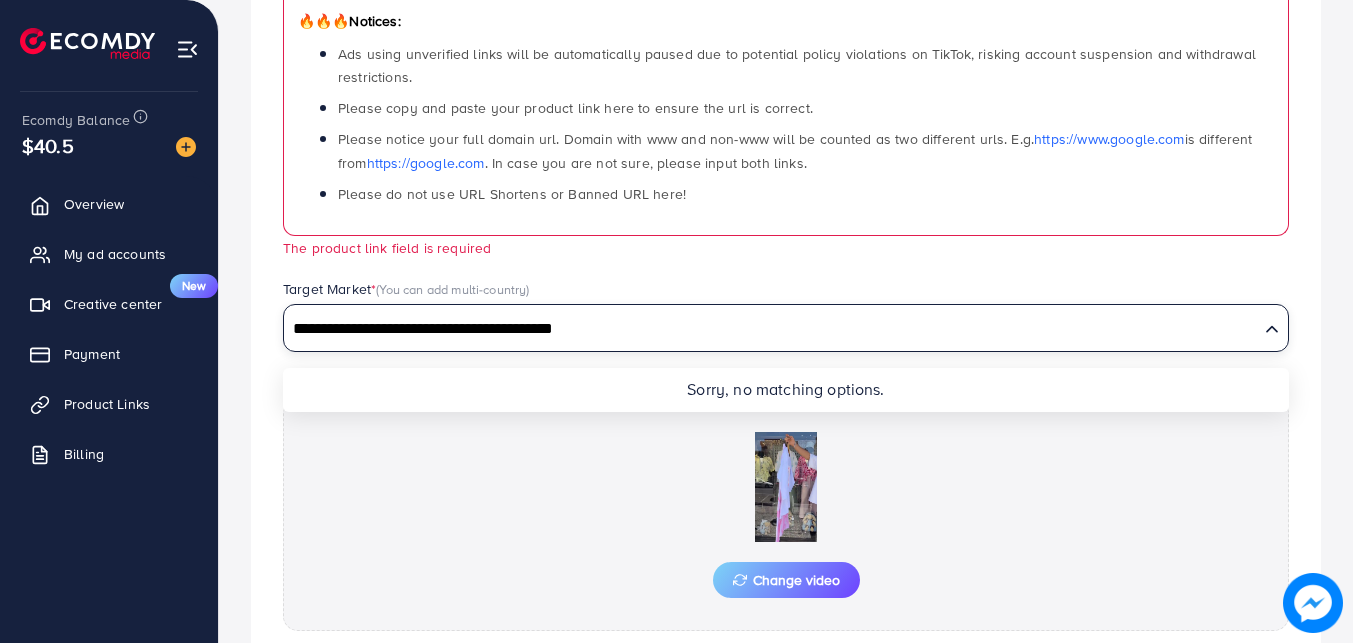 click on "**********" at bounding box center [771, 329] 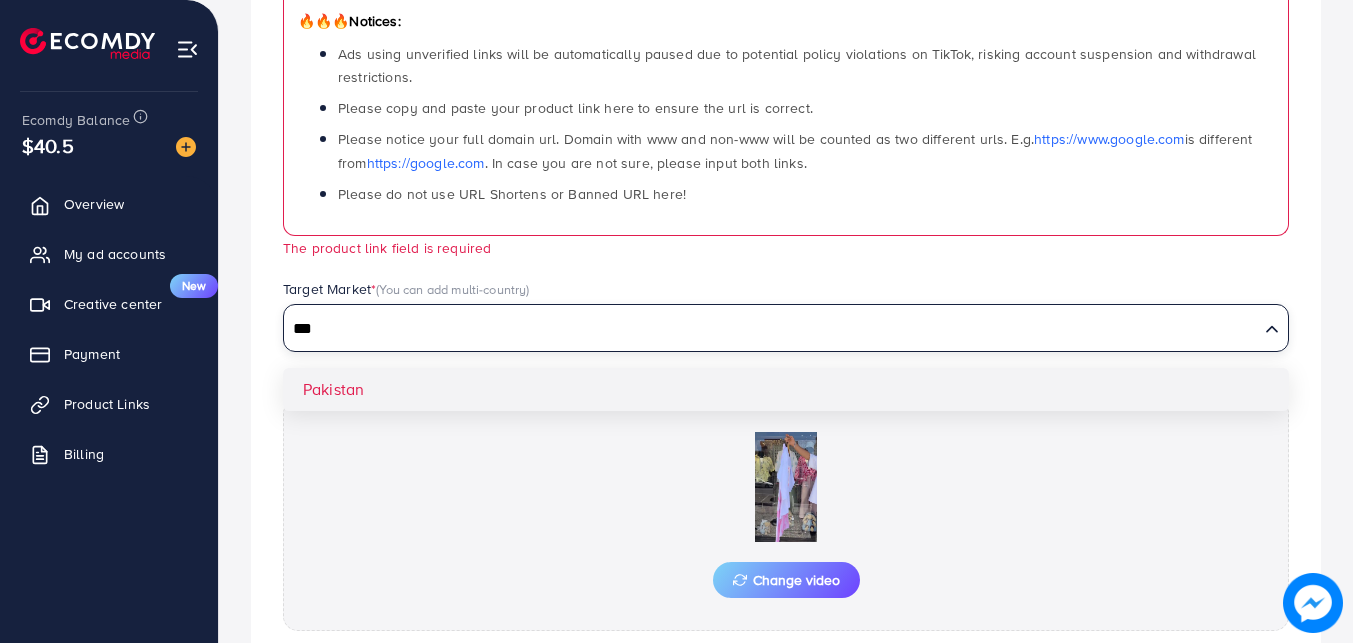 type on "***" 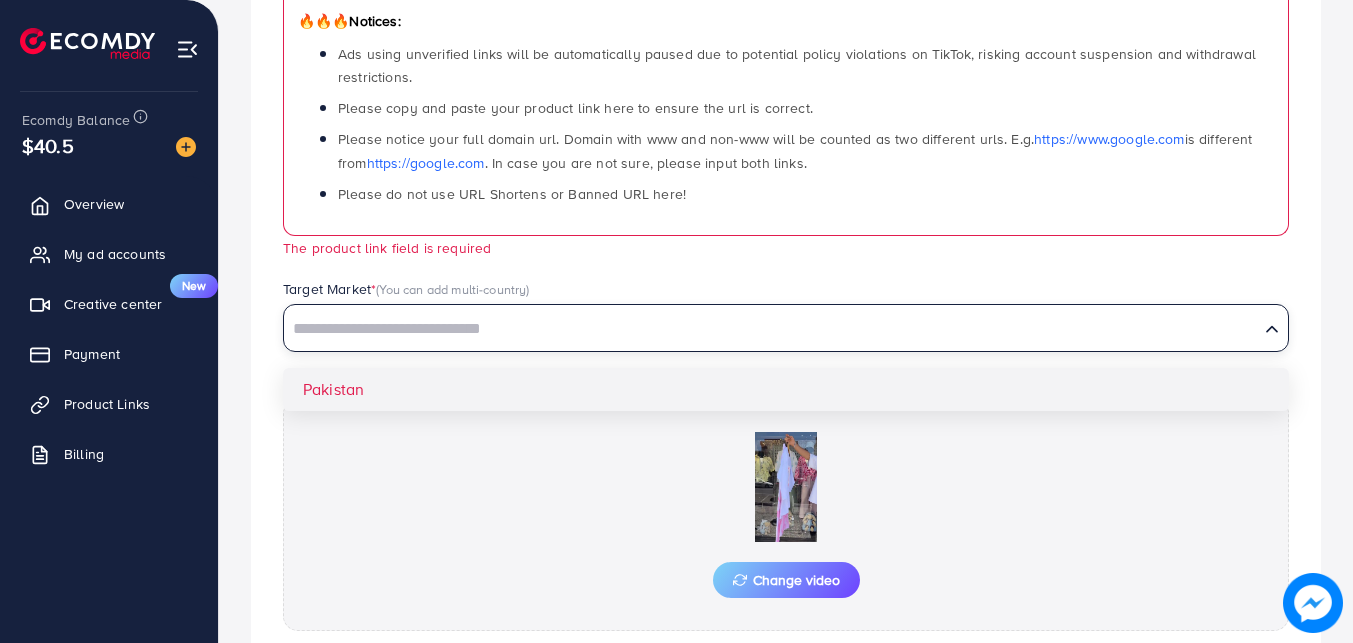 click on "Which products do you want to promote?   Product Url  *  🔥🔥🔥  Notices: Ads using unverified links will be automatically paused due to potential policy violations on TikTok, risking account suspension and withdrawal restrictions. Please copy and paste your product link here to ensure the url is correct. Please notice your full domain url. Domain with www and non-www will be counted as two different urls. E.g.  https://www.google.com  is different from  https://google.com . In case you are not sure, please input both links. Please do not use URL Shortens or Banned URL here! The product link field is required  Target Market  *  (You can add multi-country)           Loading...
[COUNTRY]
Upload video  *  Change video   *Note: If you use unverified product links, the Ecomdy system will notify the support team to review your ad campaign to limit violations. Please send the exact product links you want to promote. Thank you!   Submit" at bounding box center [786, 326] 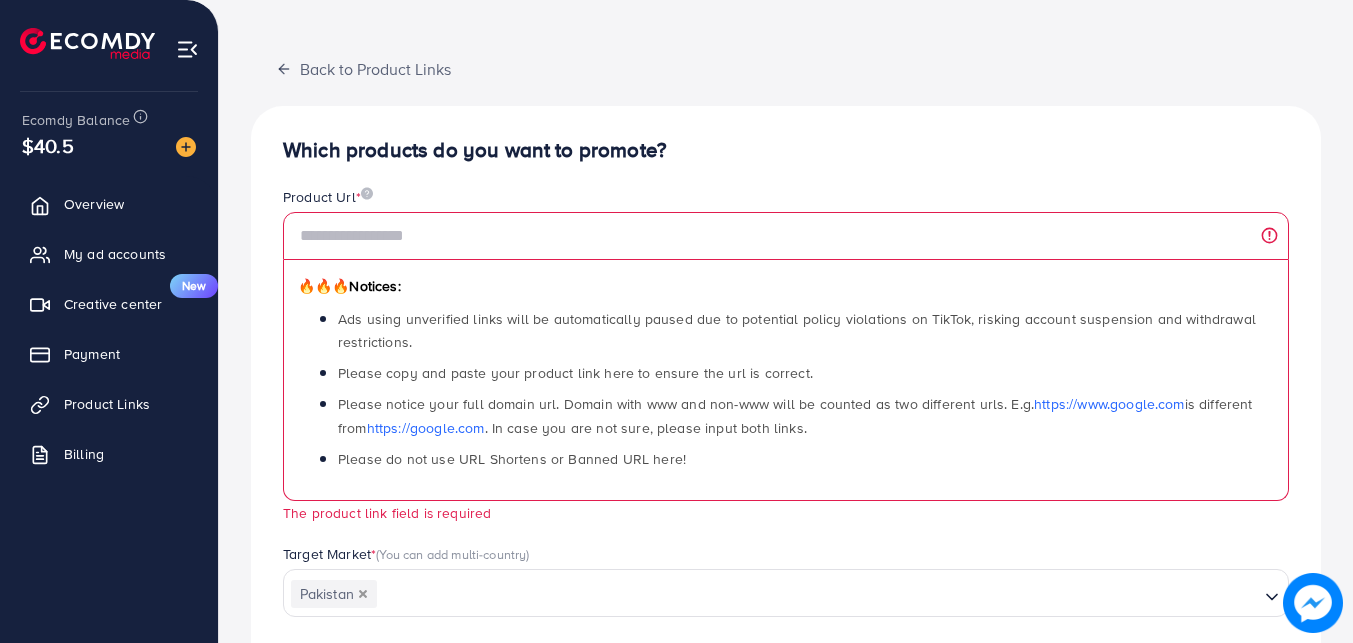 scroll, scrollTop: 42, scrollLeft: 0, axis: vertical 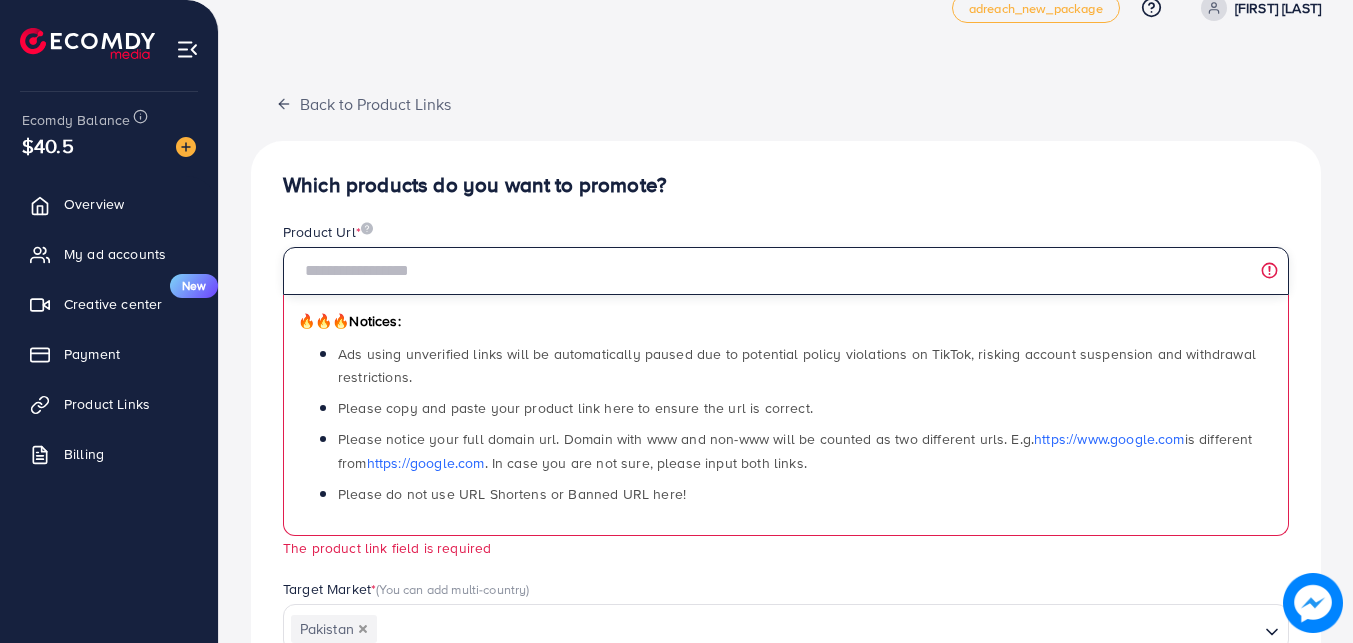 click at bounding box center (786, 271) 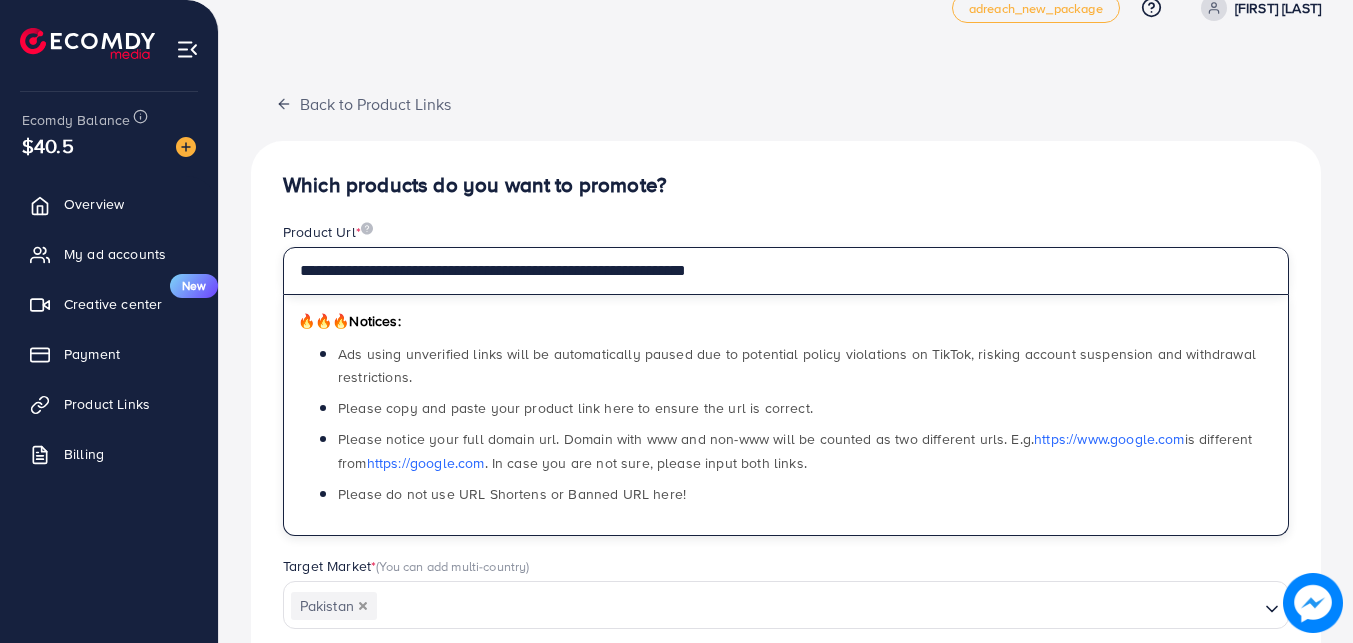 type on "**********" 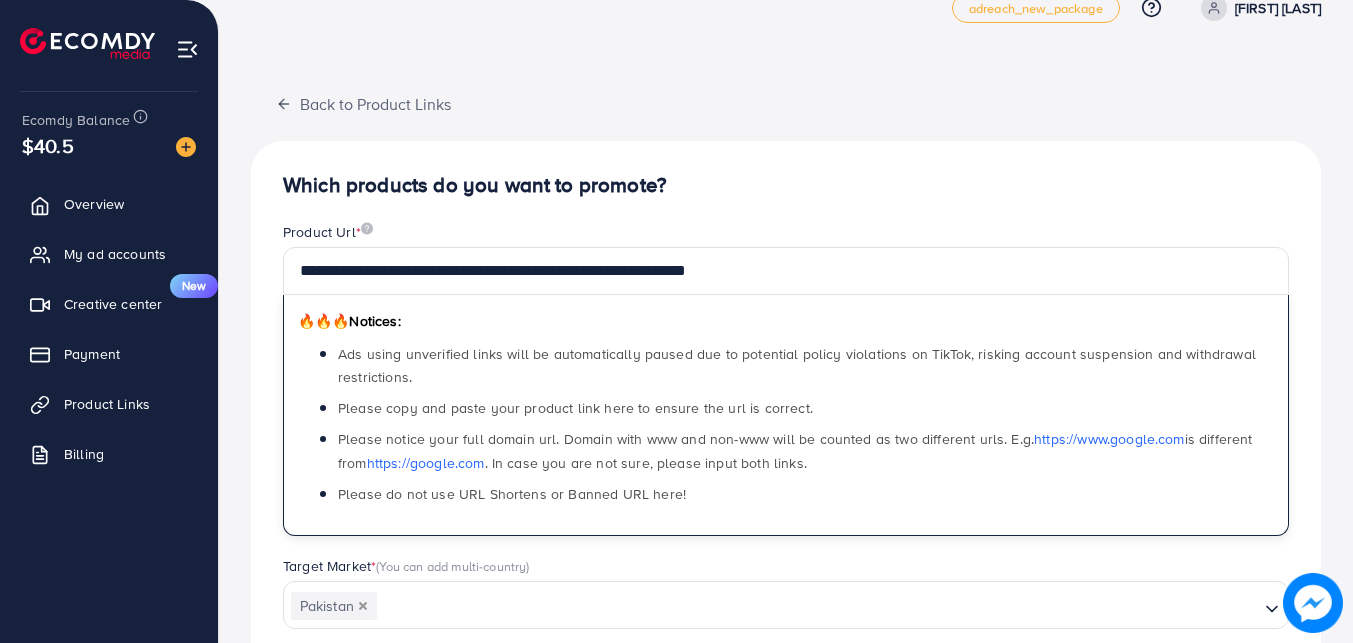 click on "**********" at bounding box center [786, 614] 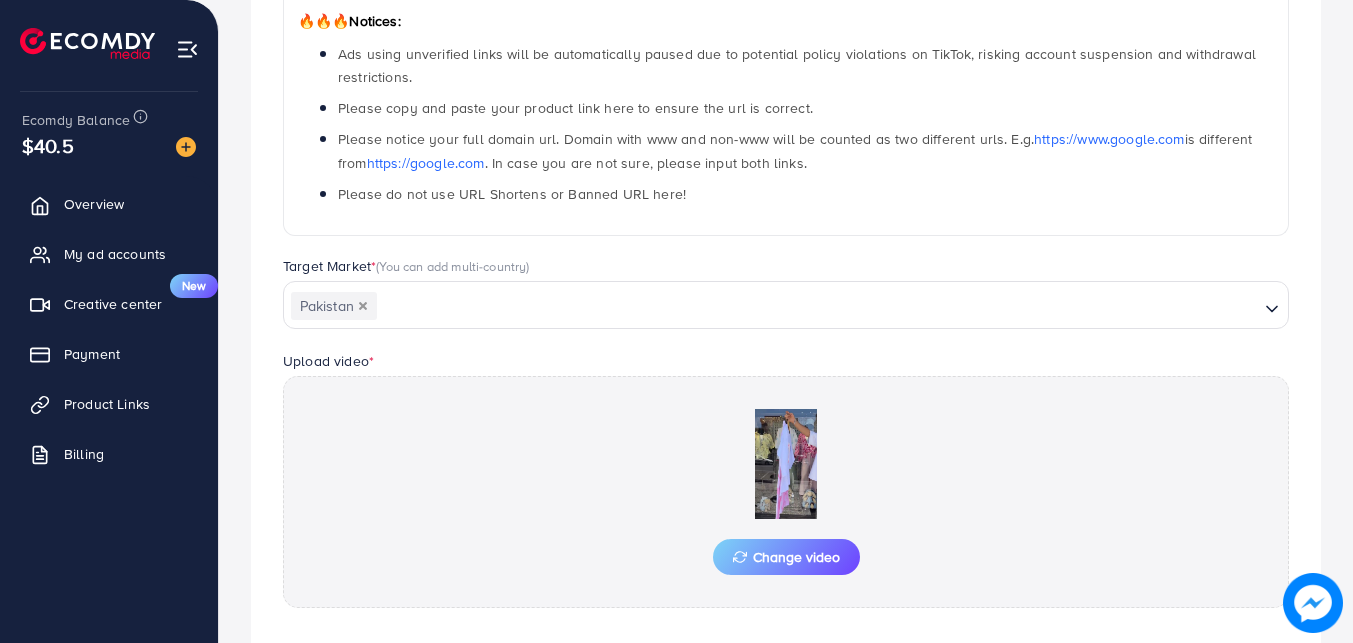 scroll, scrollTop: 442, scrollLeft: 0, axis: vertical 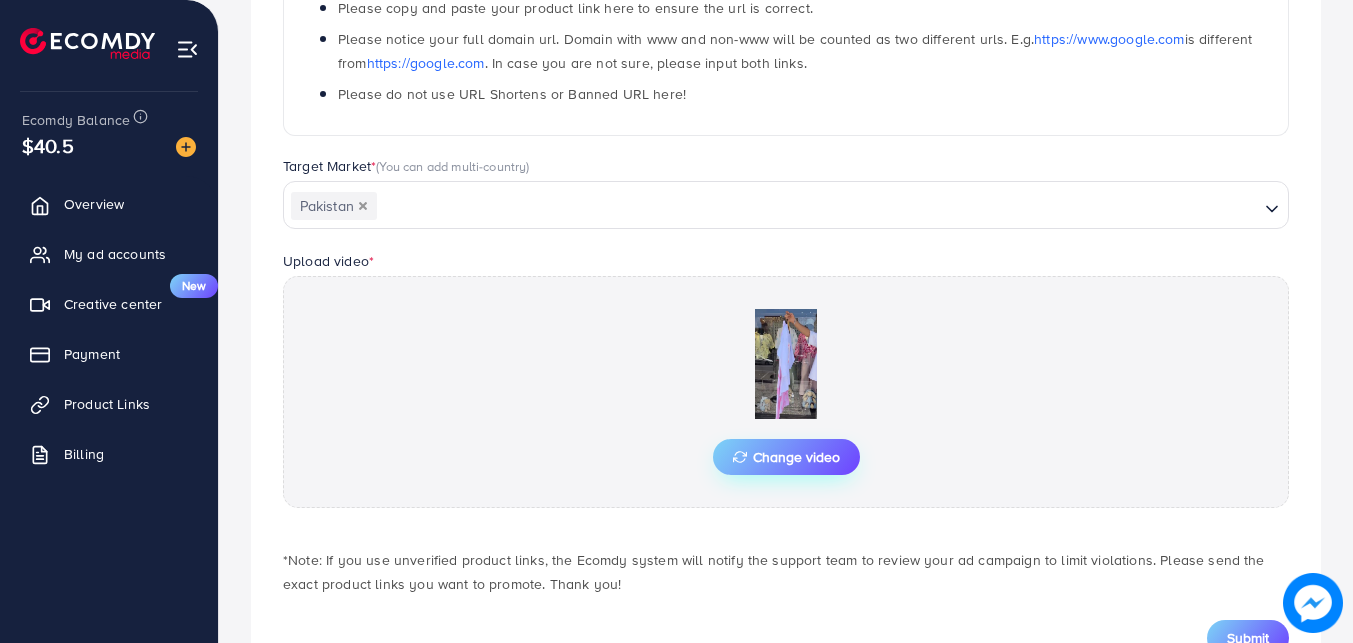 click on "Change video" at bounding box center (786, 457) 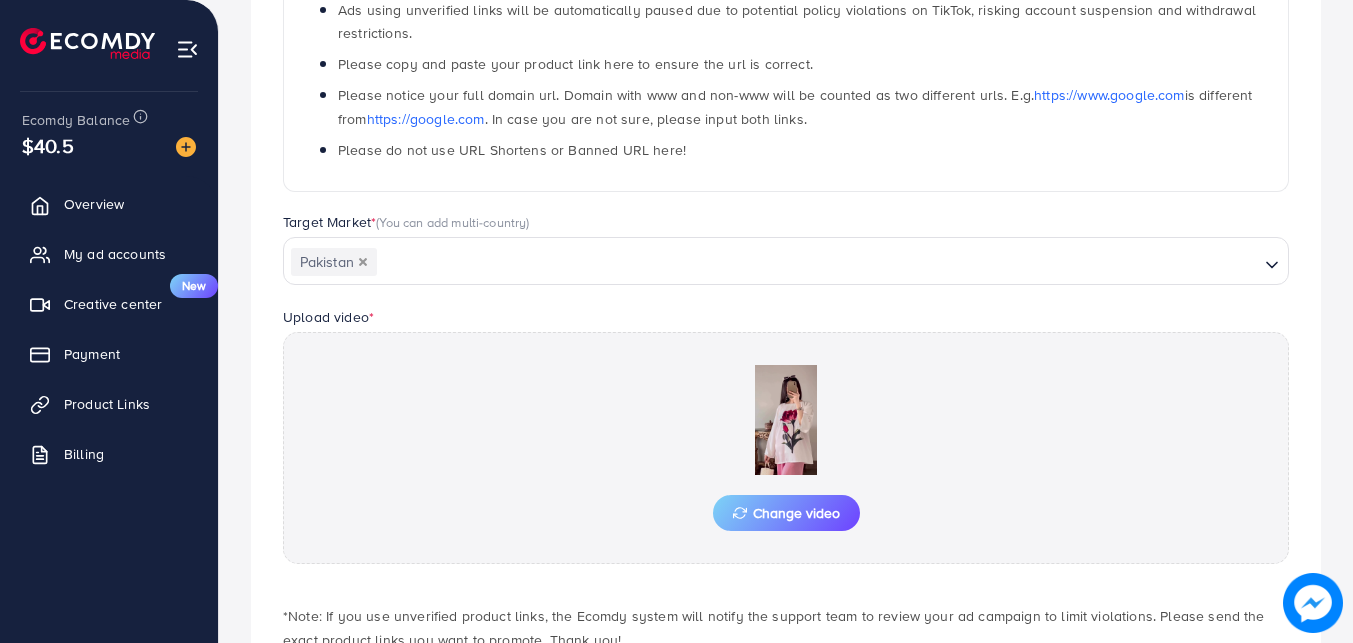 scroll, scrollTop: 442, scrollLeft: 0, axis: vertical 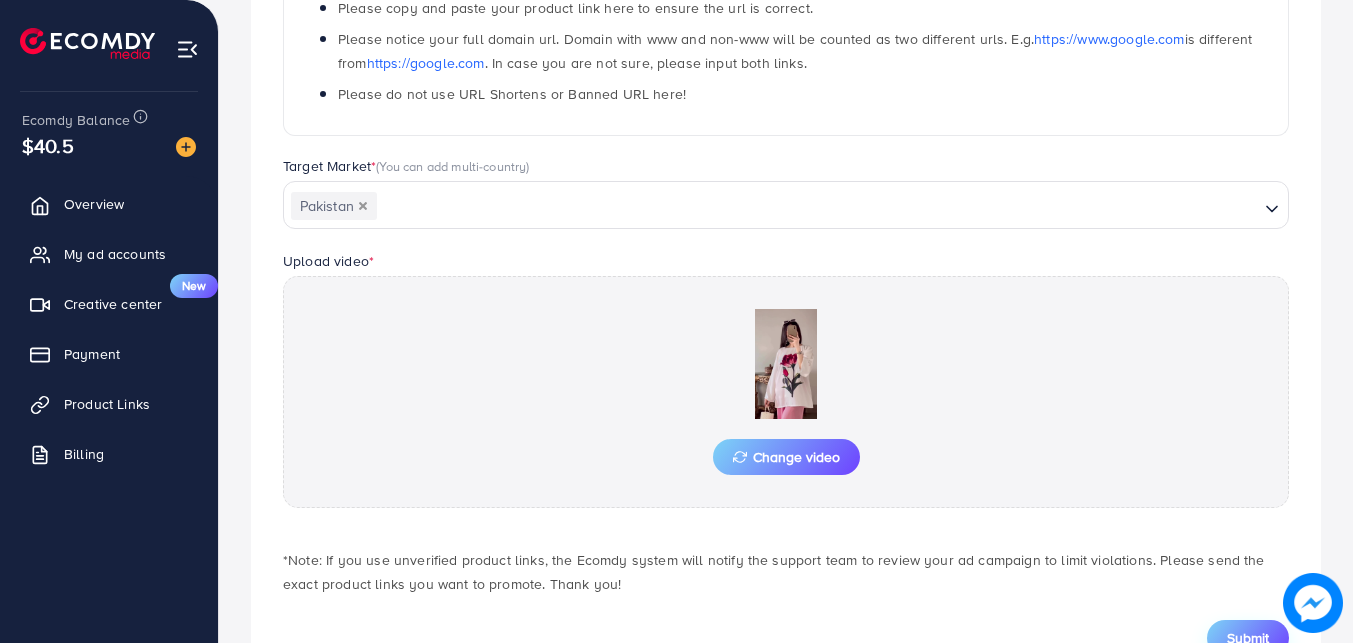 click on "Submit" at bounding box center (1248, 638) 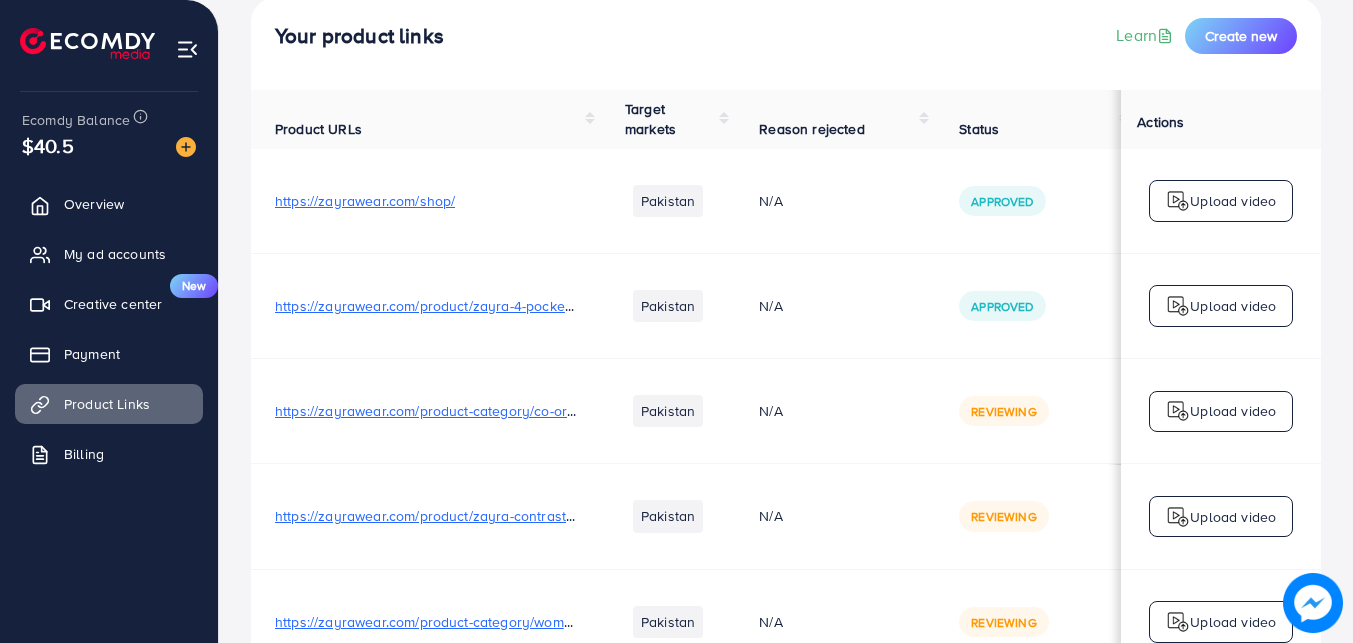 scroll, scrollTop: 0, scrollLeft: 0, axis: both 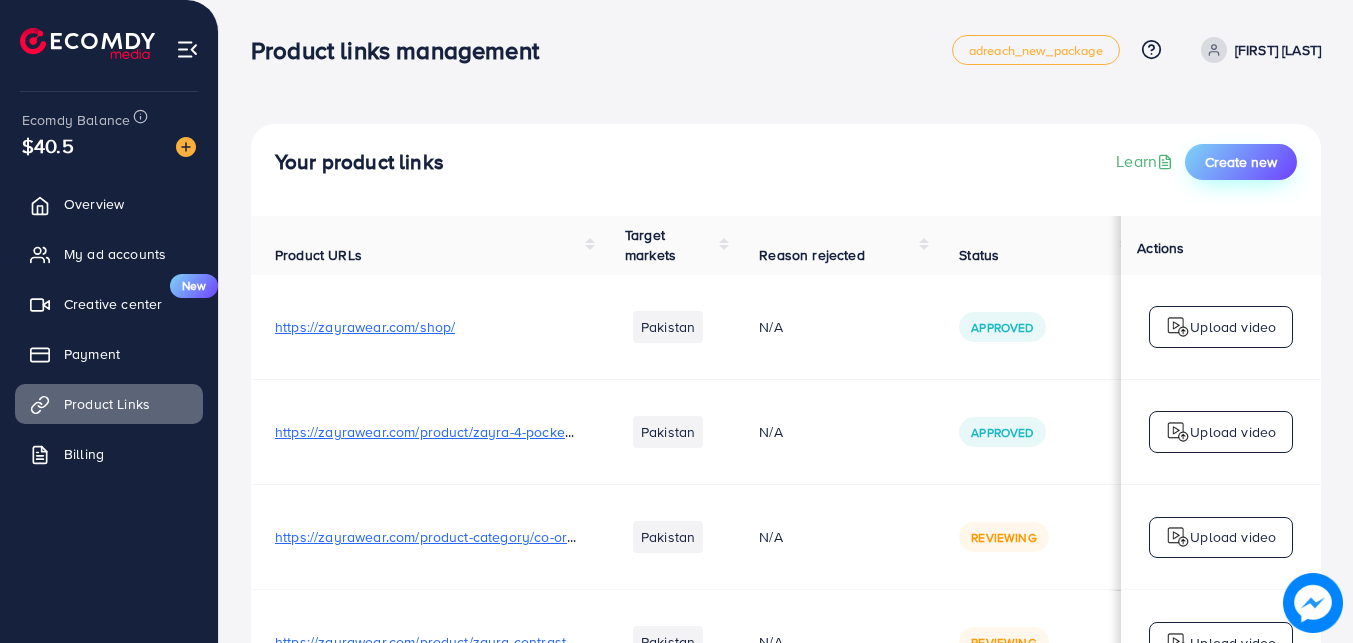 click on "Create new" at bounding box center (1241, 162) 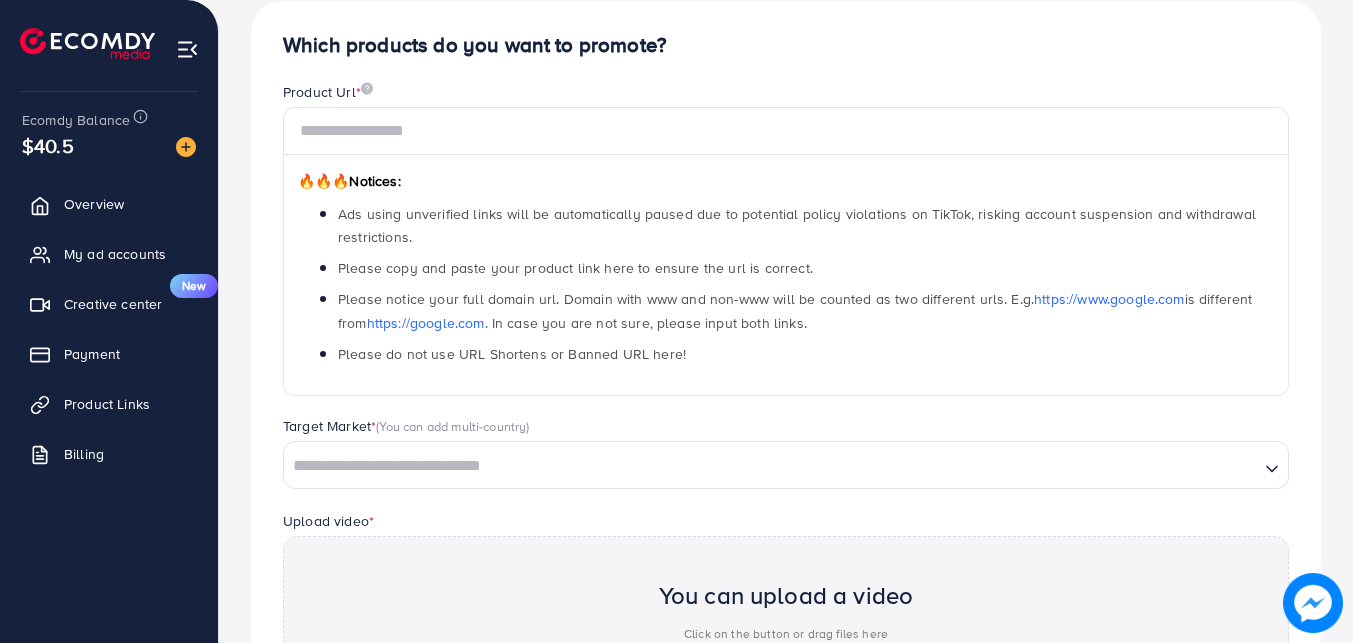 scroll, scrollTop: 400, scrollLeft: 0, axis: vertical 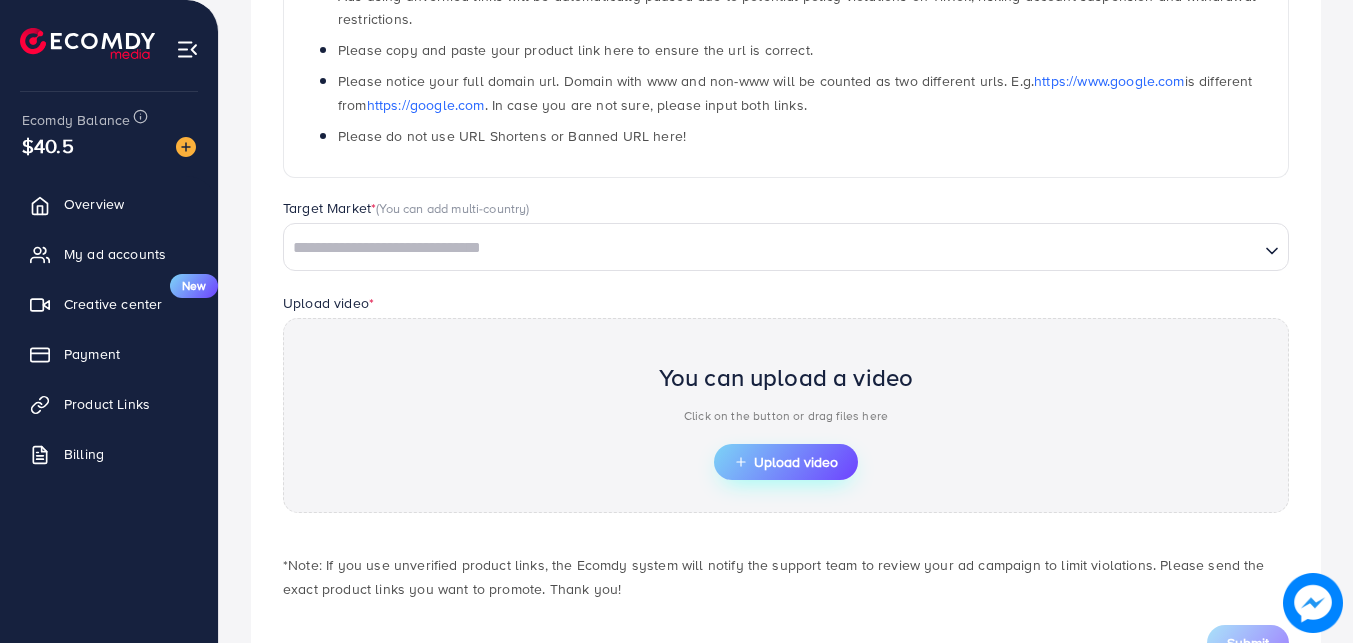 click on "Upload video" at bounding box center (786, 462) 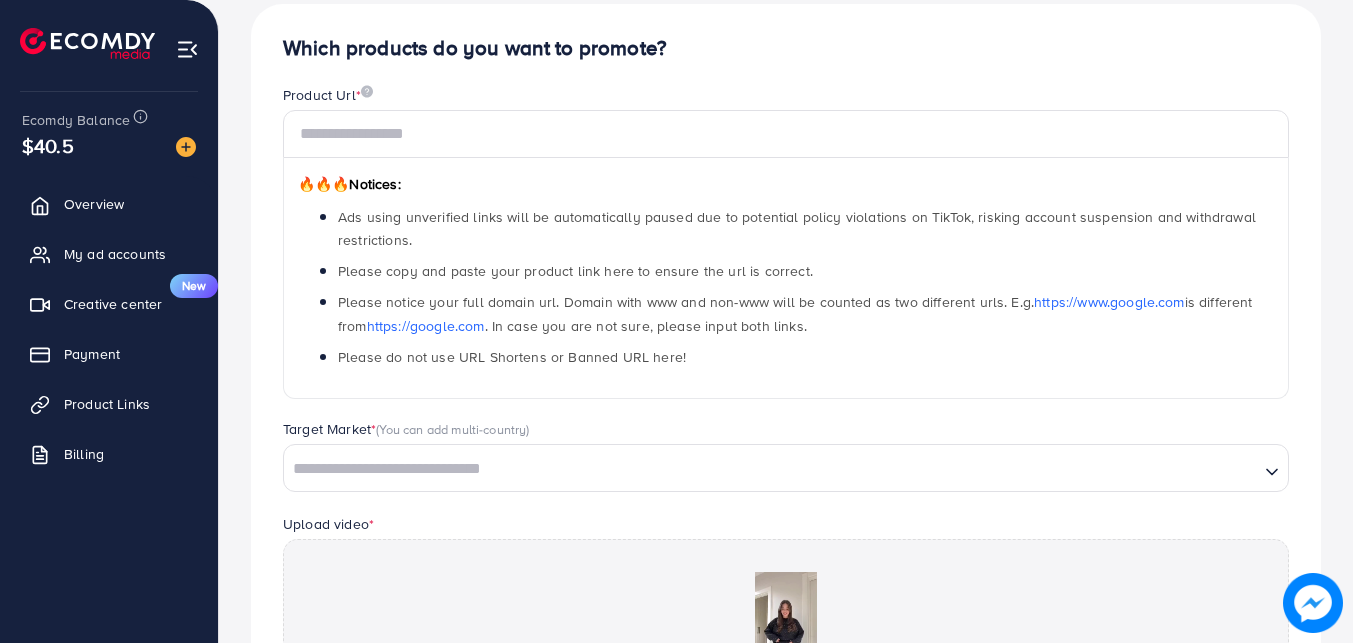 scroll, scrollTop: 500, scrollLeft: 0, axis: vertical 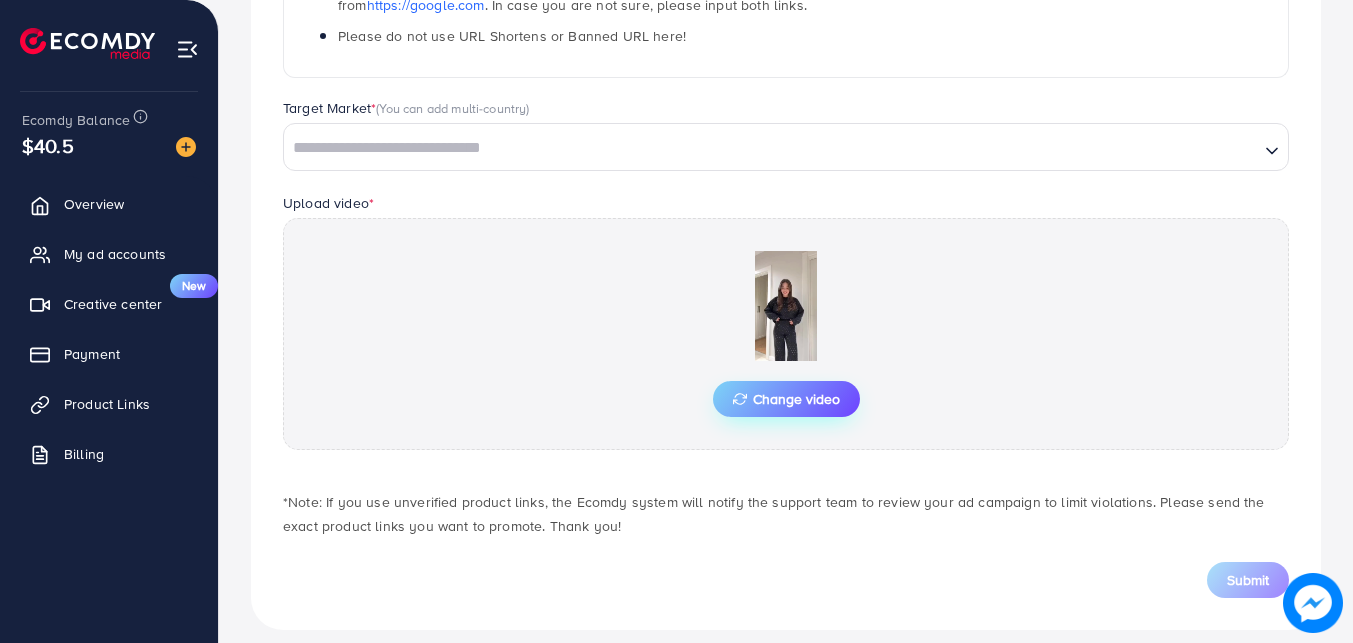 click on "Change video" at bounding box center [786, 399] 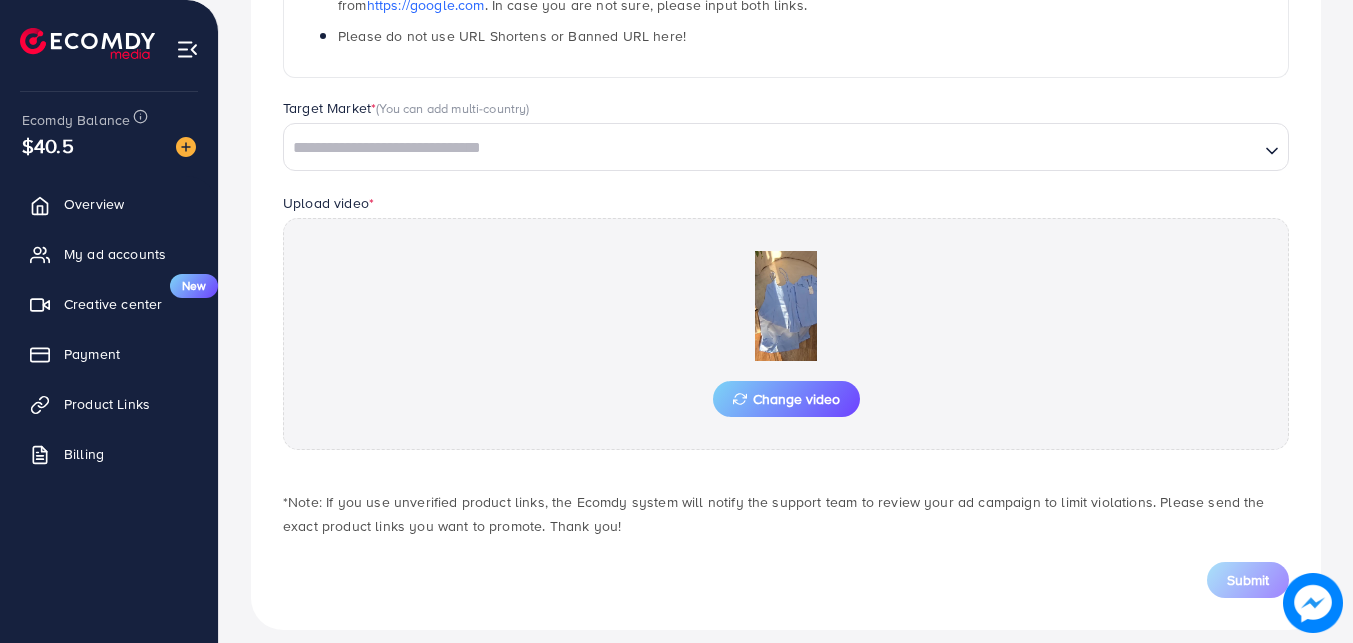 scroll, scrollTop: 400, scrollLeft: 0, axis: vertical 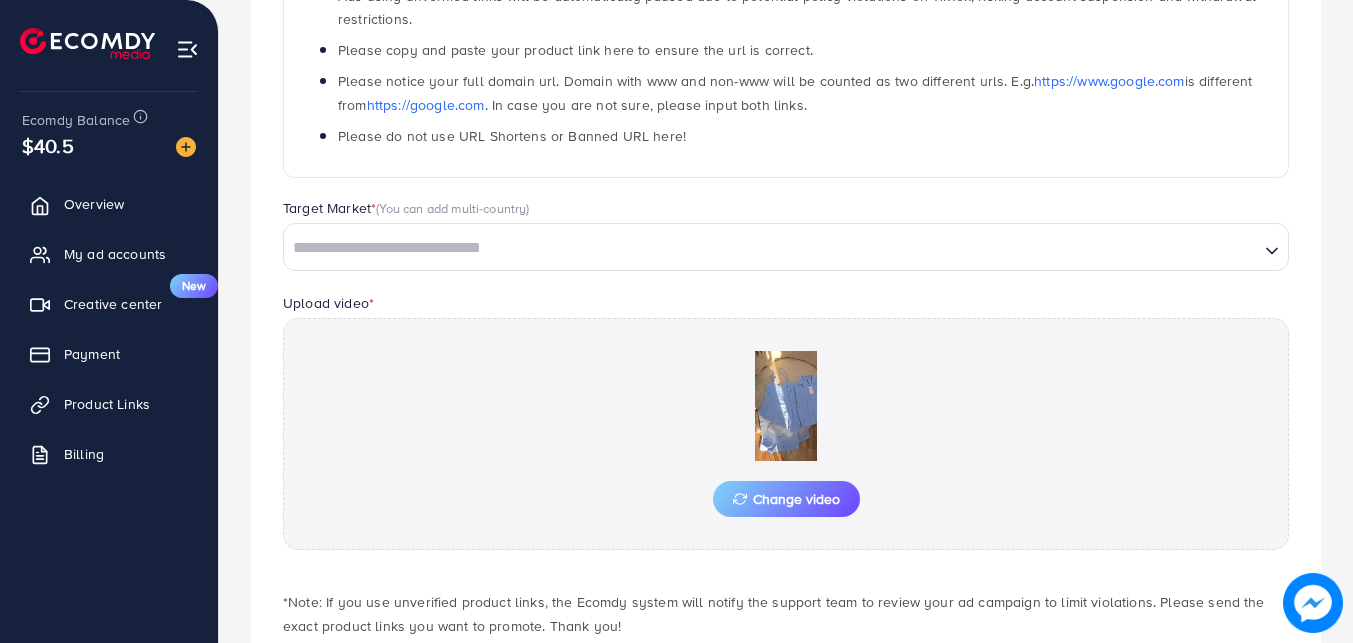 click at bounding box center (771, 248) 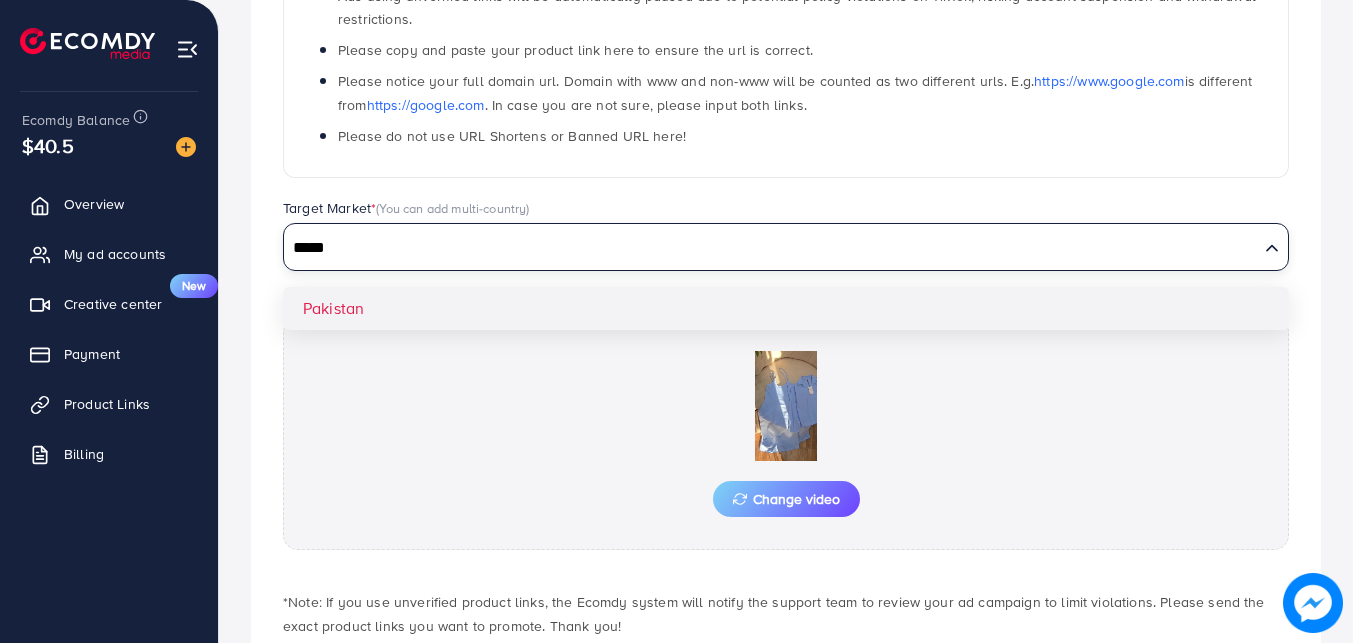 type on "*****" 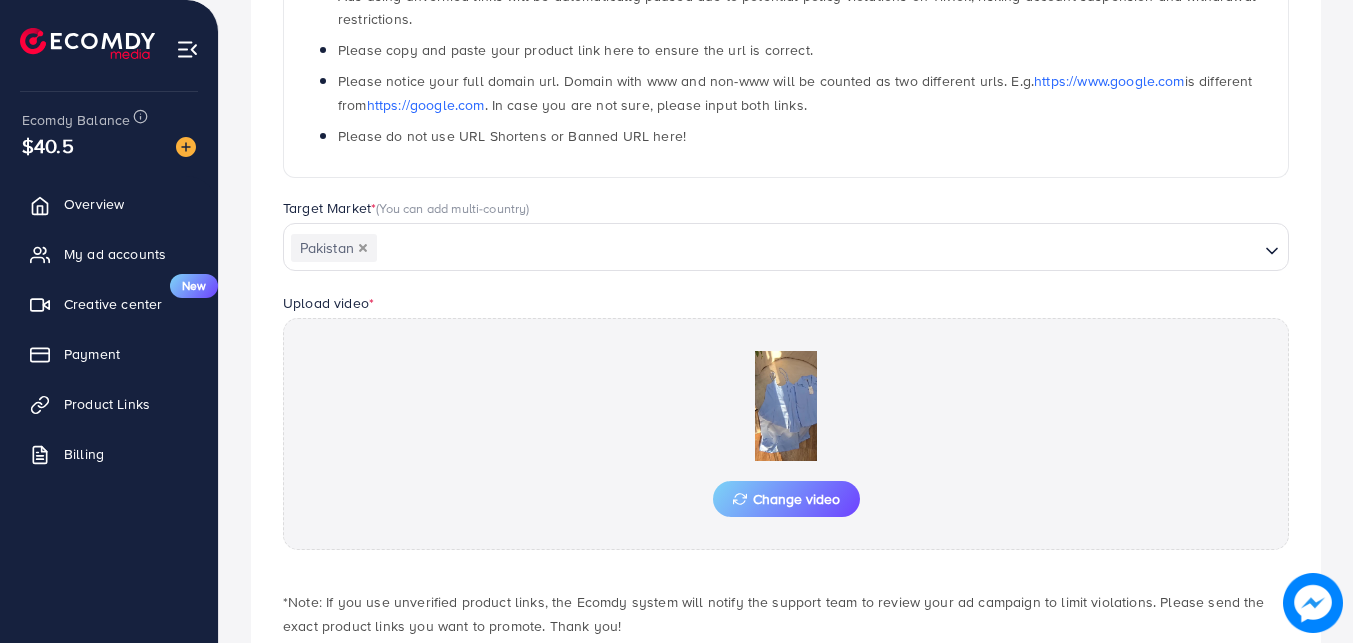 click on "Which products do you want to promote?   Product Url  *  🔥🔥🔥  Notices: Ads using unverified links will be automatically paused due to potential policy violations on TikTok, risking account suspension and withdrawal restrictions. Please copy and paste your product link here to ensure the url is correct. Please notice your full domain url. Domain with www and non-www will be counted as two different urls. E.g.  https://www.google.com  is different from  https://google.com . In case you are not sure, please input both links. Please do not use URL Shortens or Banned URL here!  Target Market  *  (You can add multi-country)
[COUNTRY]
Loading...
[COUNTRY]
Upload video  *  Change video   *Note: If you use unverified product links, the Ecomdy system will notify the support team to review your ad campaign to limit violations. Please send the exact product links you want to promote. Thank you!   Submit" at bounding box center (786, 256) 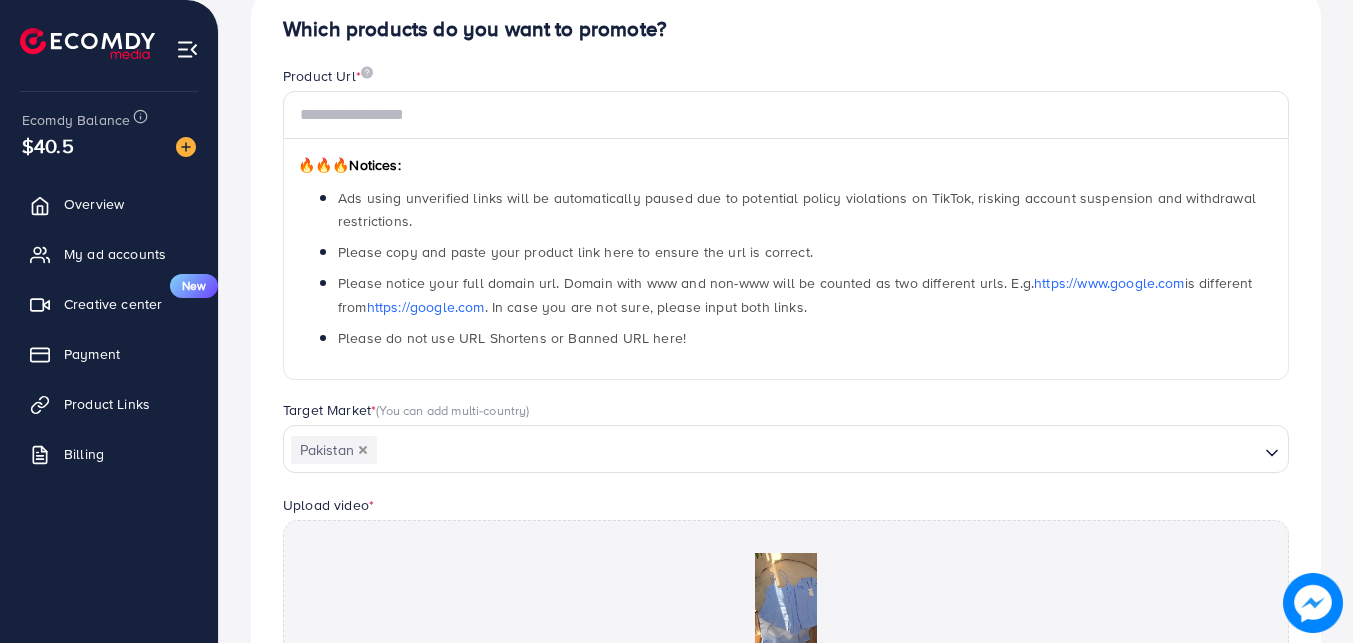 scroll, scrollTop: 200, scrollLeft: 0, axis: vertical 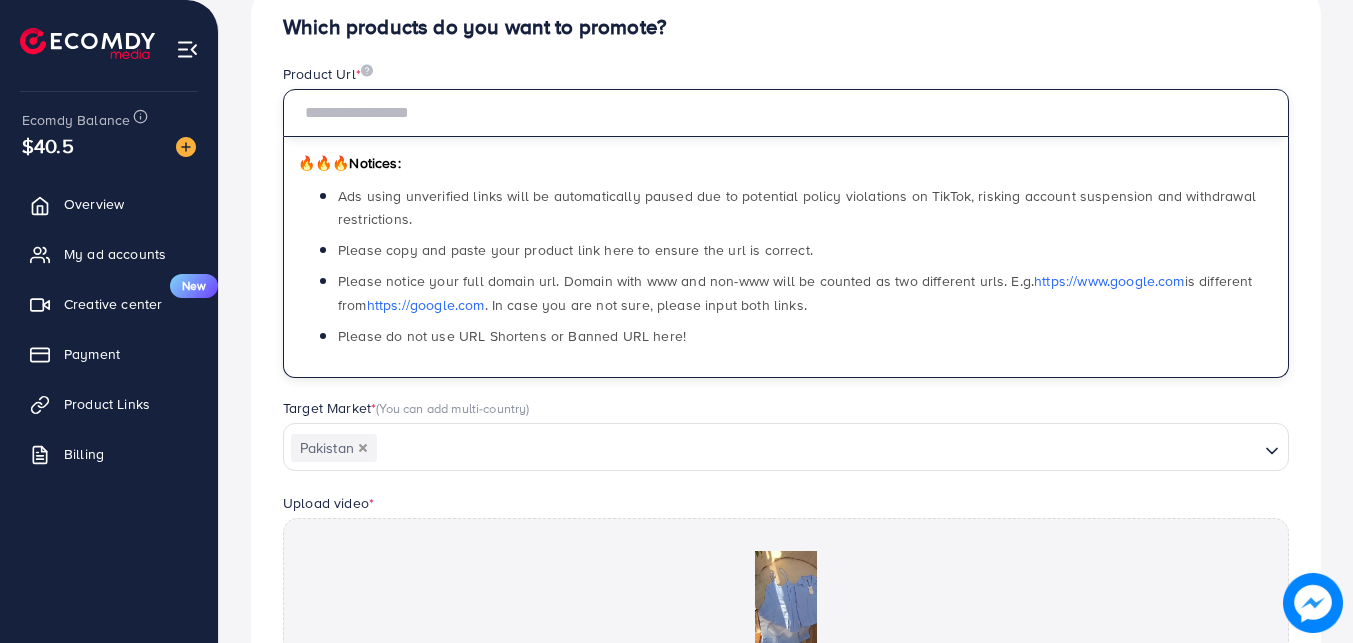 click at bounding box center [786, 113] 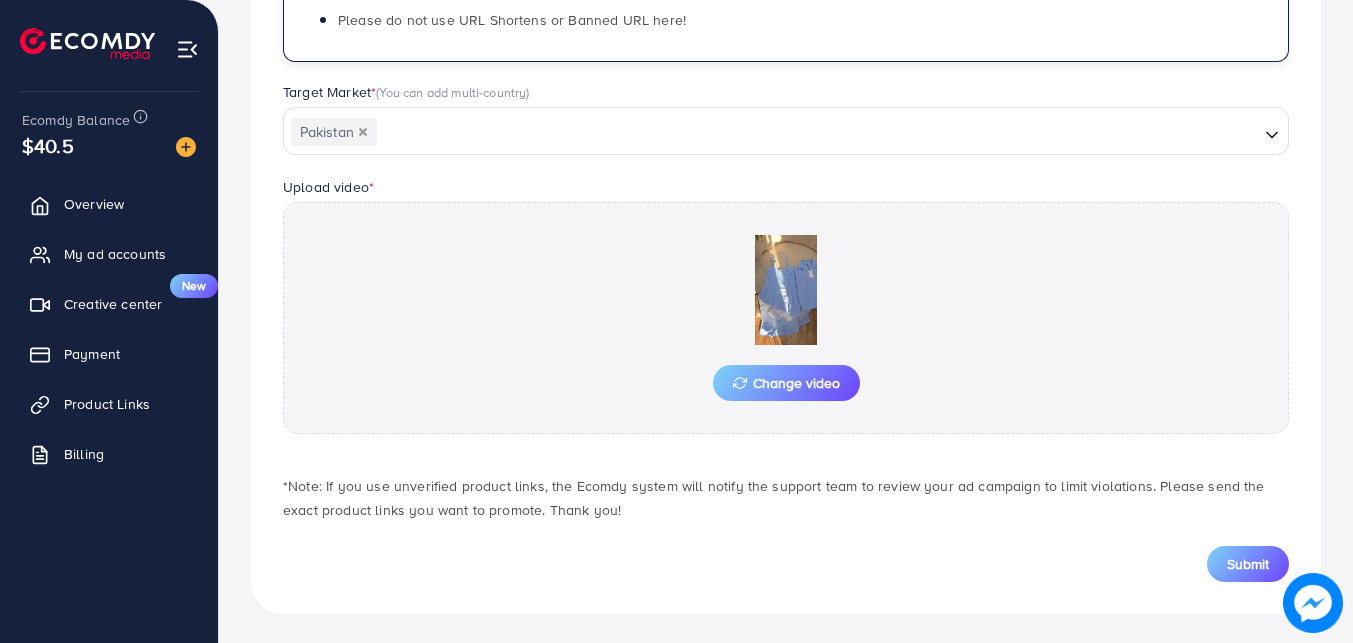 scroll, scrollTop: 519, scrollLeft: 0, axis: vertical 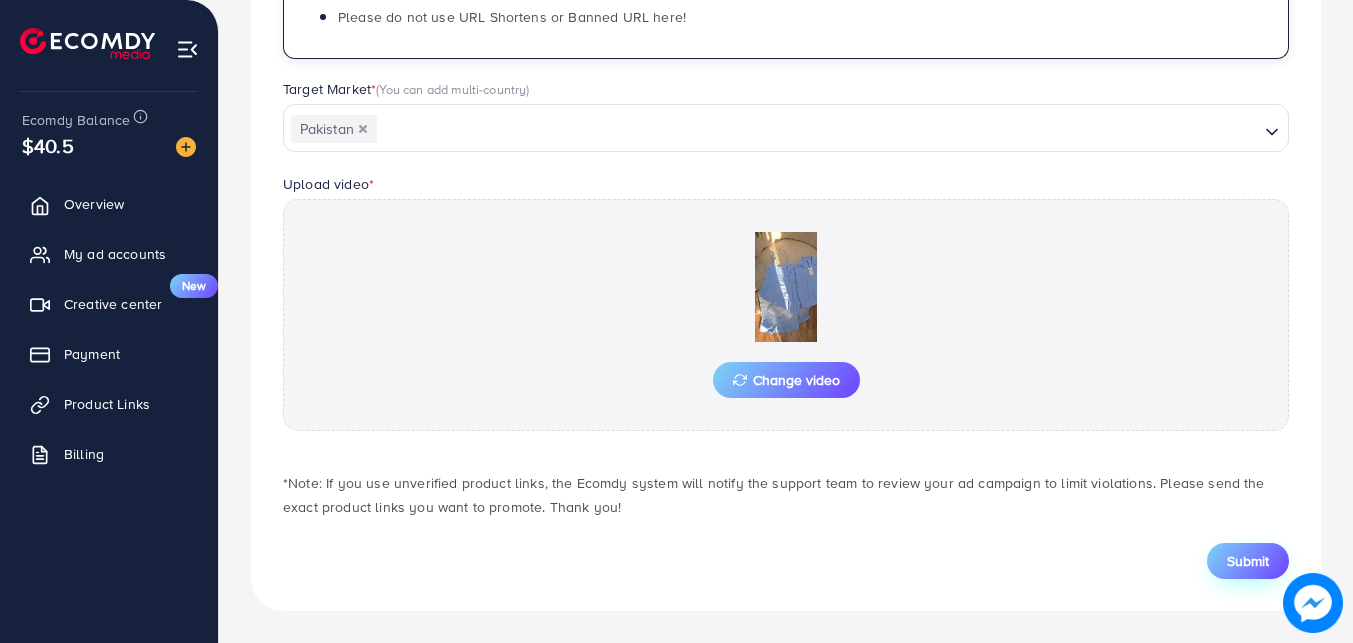 type on "**********" 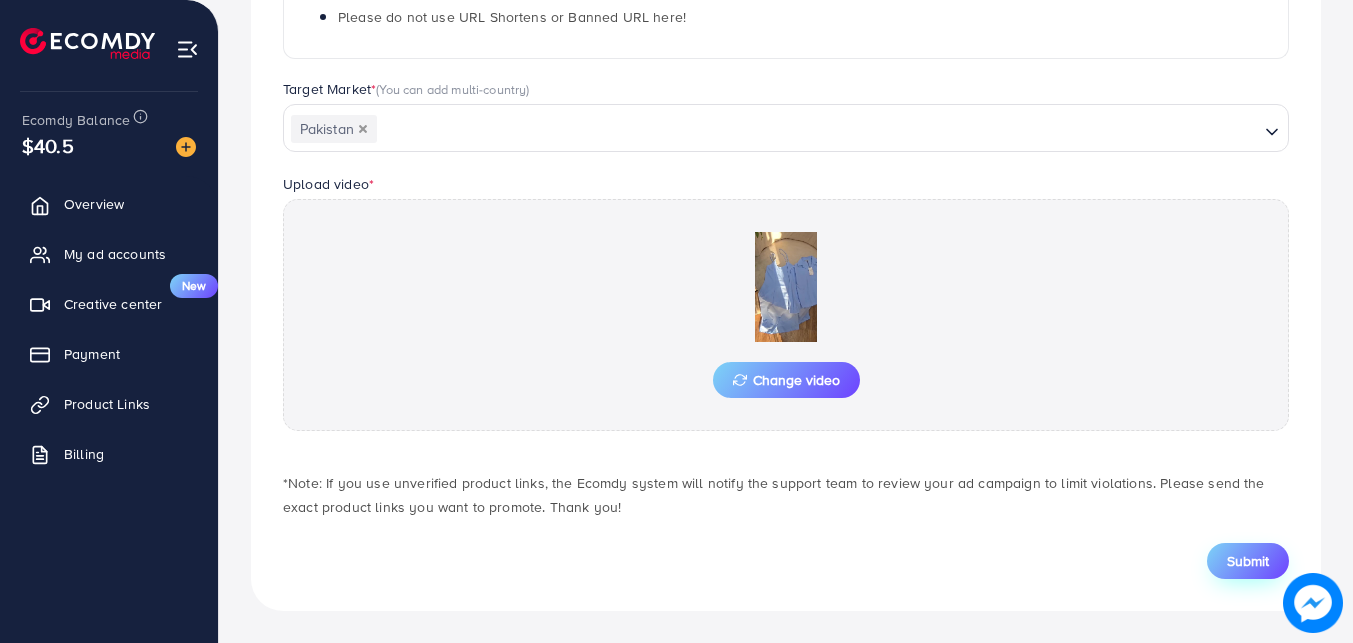 click on "Submit" at bounding box center [1248, 561] 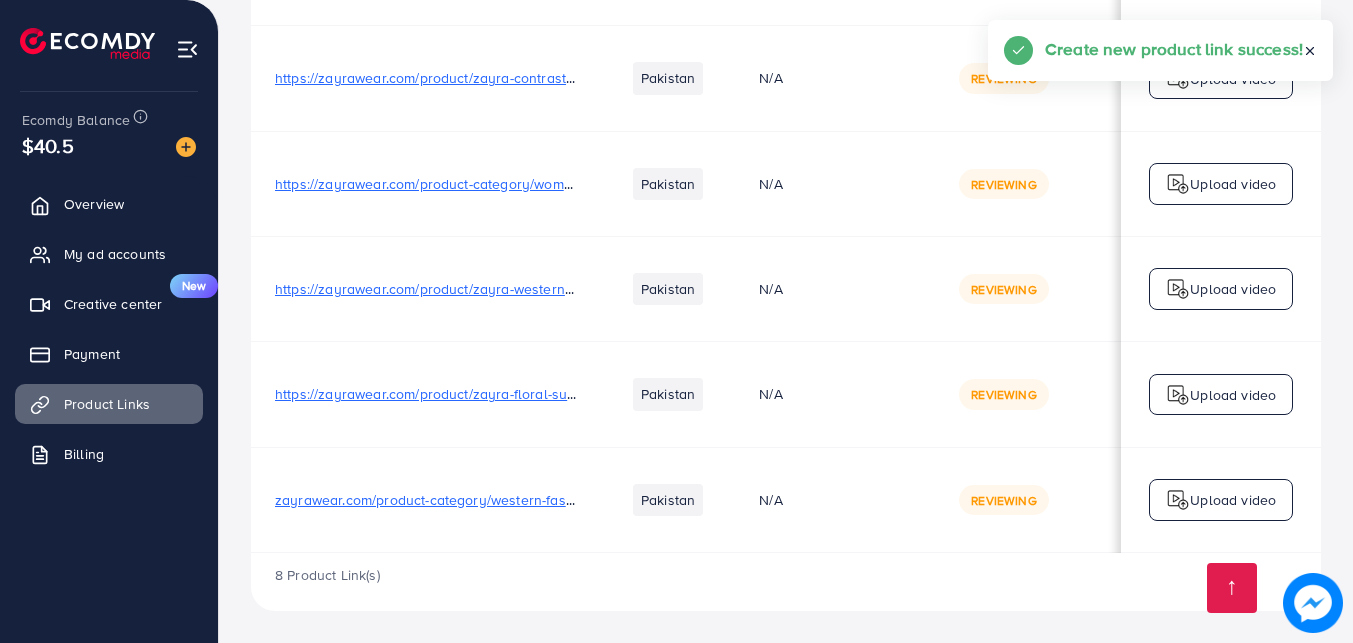 scroll, scrollTop: 0, scrollLeft: 0, axis: both 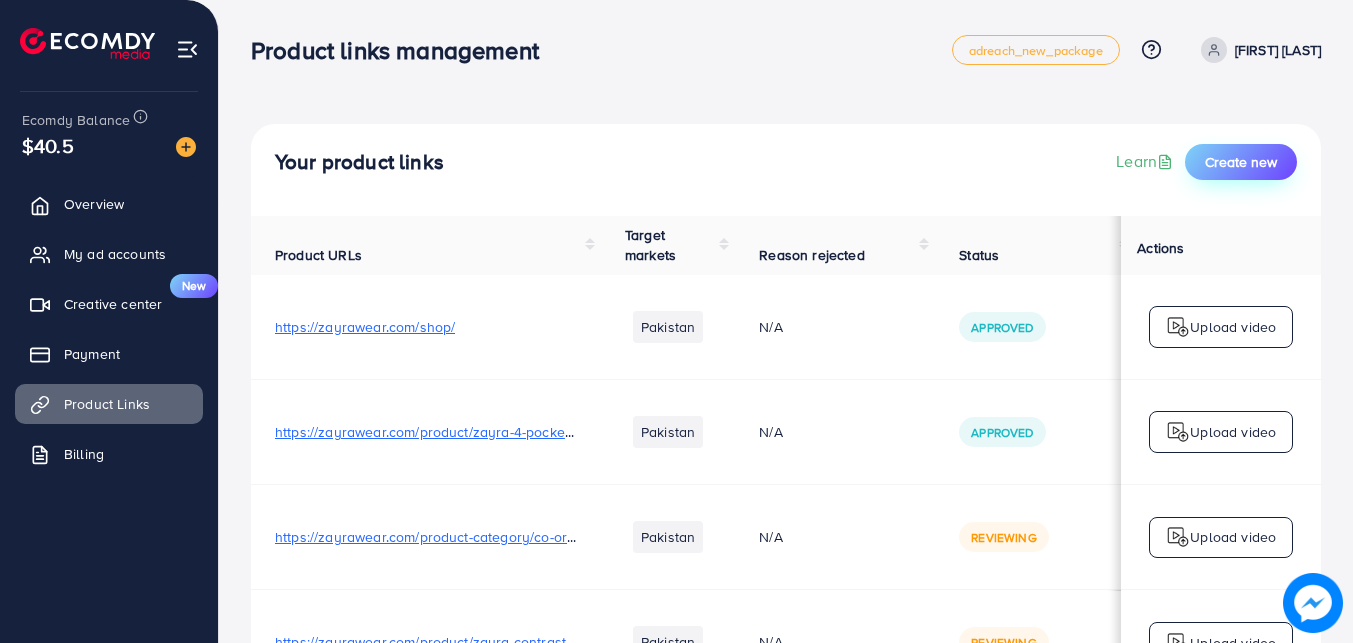 click on "Create new" at bounding box center (1241, 162) 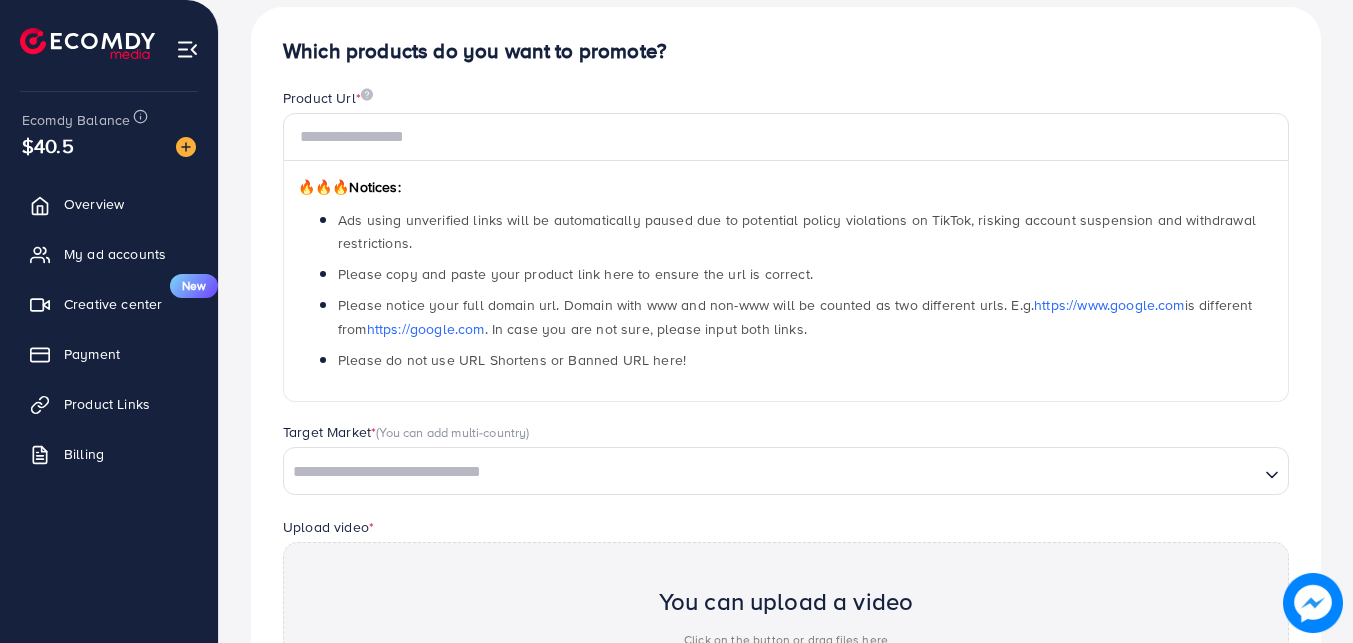 scroll, scrollTop: 482, scrollLeft: 0, axis: vertical 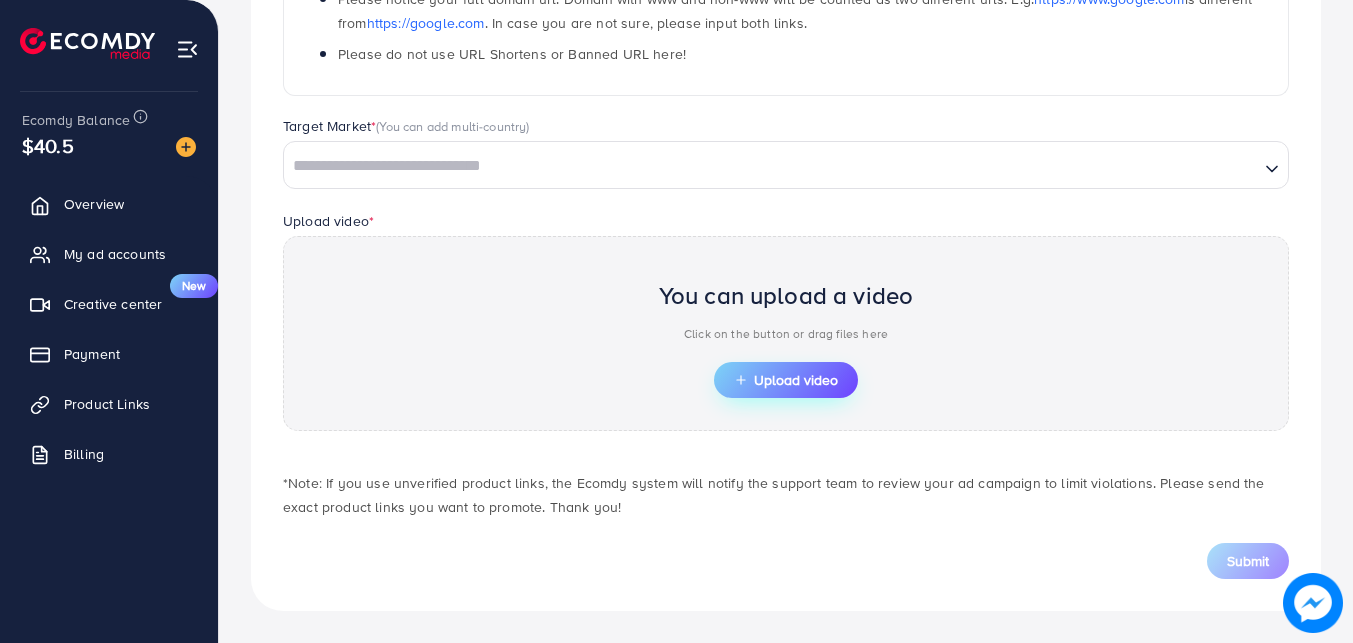 click on "Upload video" at bounding box center (786, 380) 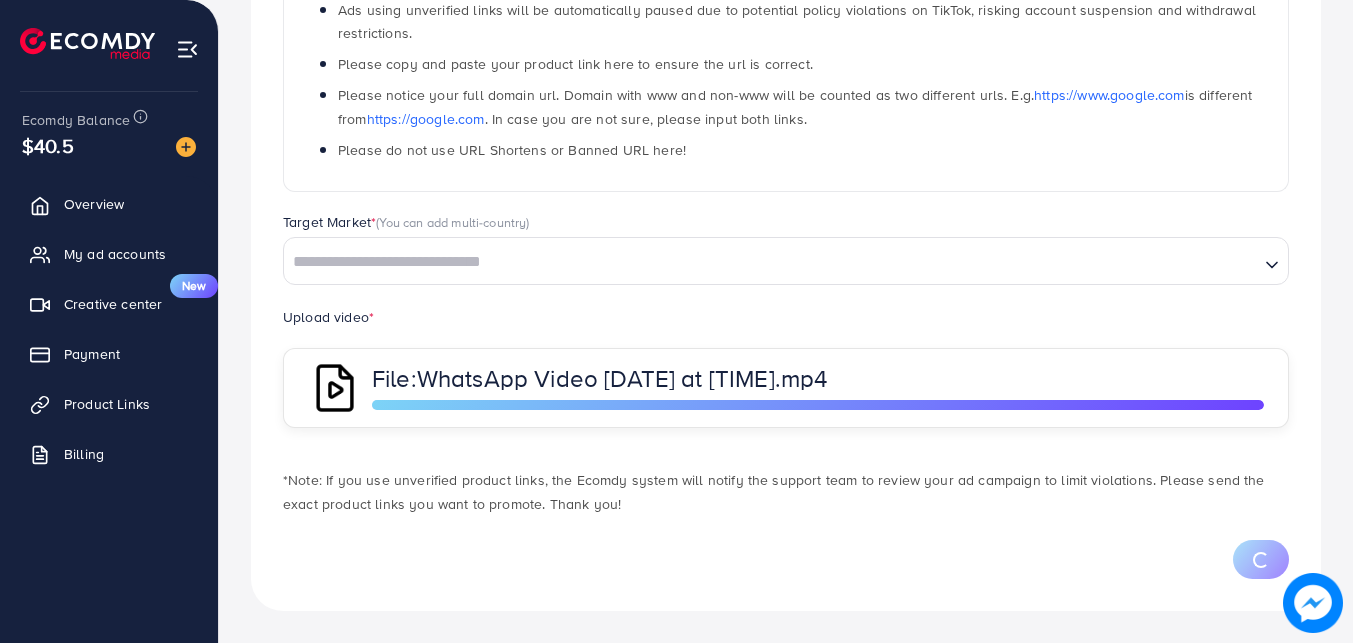 scroll, scrollTop: 482, scrollLeft: 0, axis: vertical 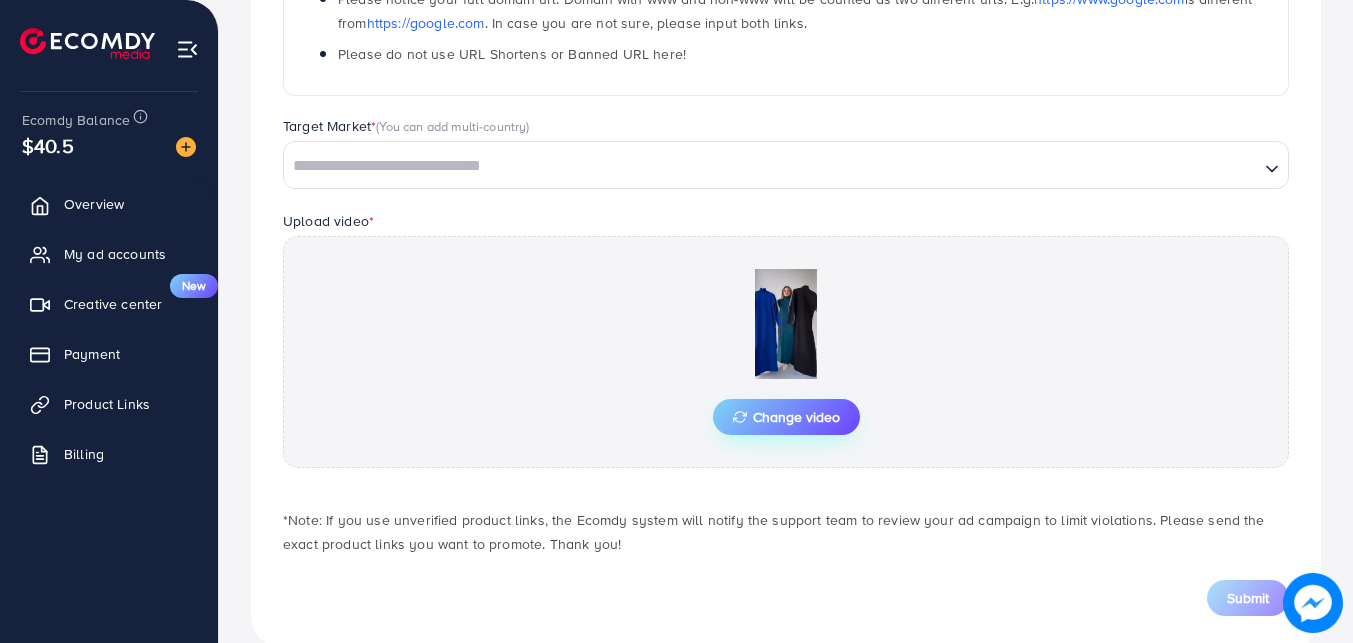 click on "Change video" at bounding box center [786, 417] 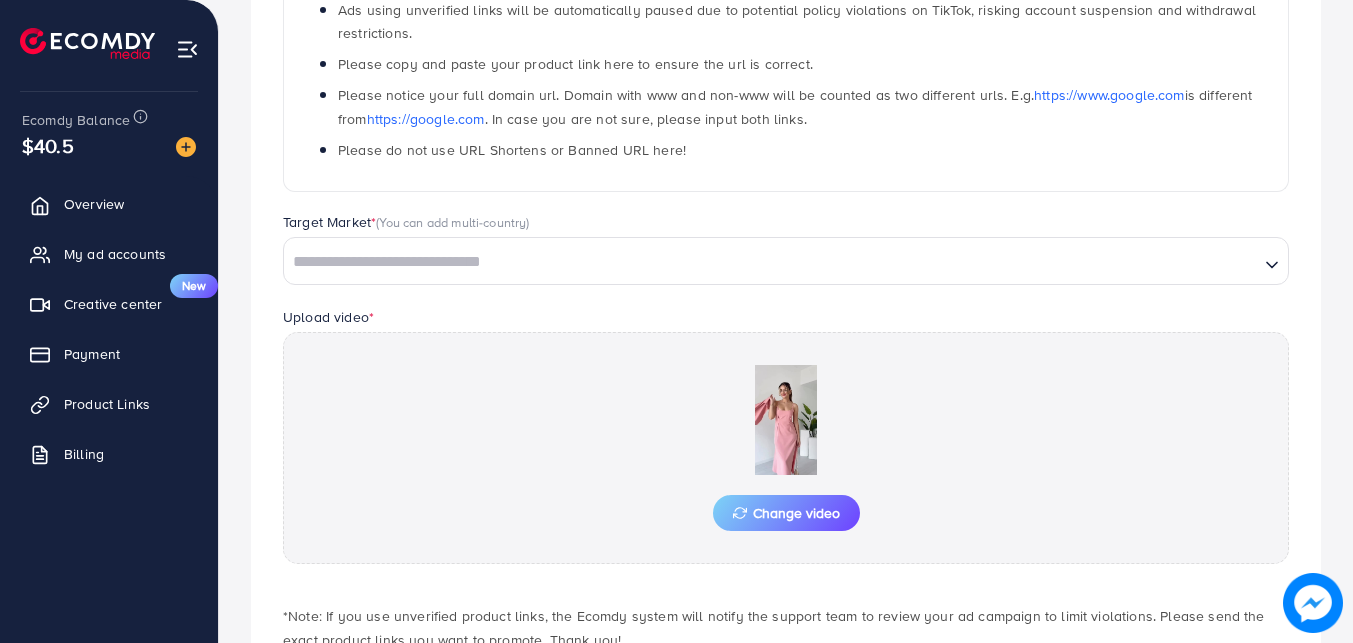 scroll, scrollTop: 482, scrollLeft: 0, axis: vertical 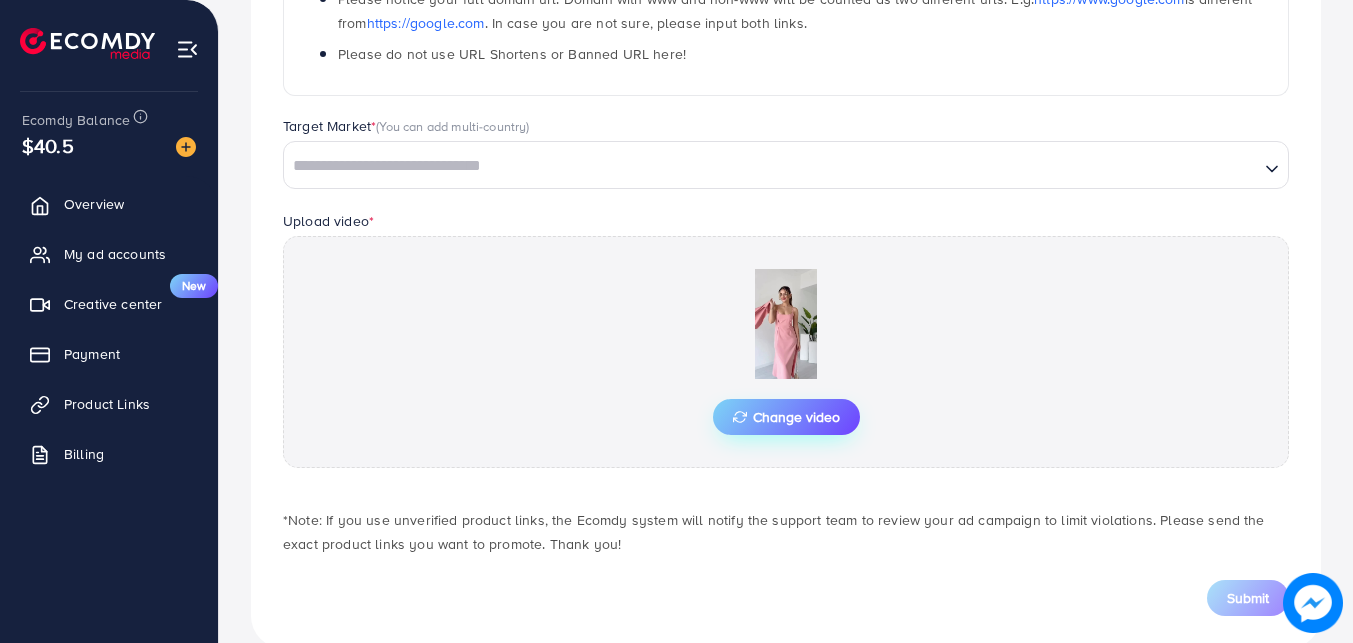 click on "Change video" at bounding box center (786, 417) 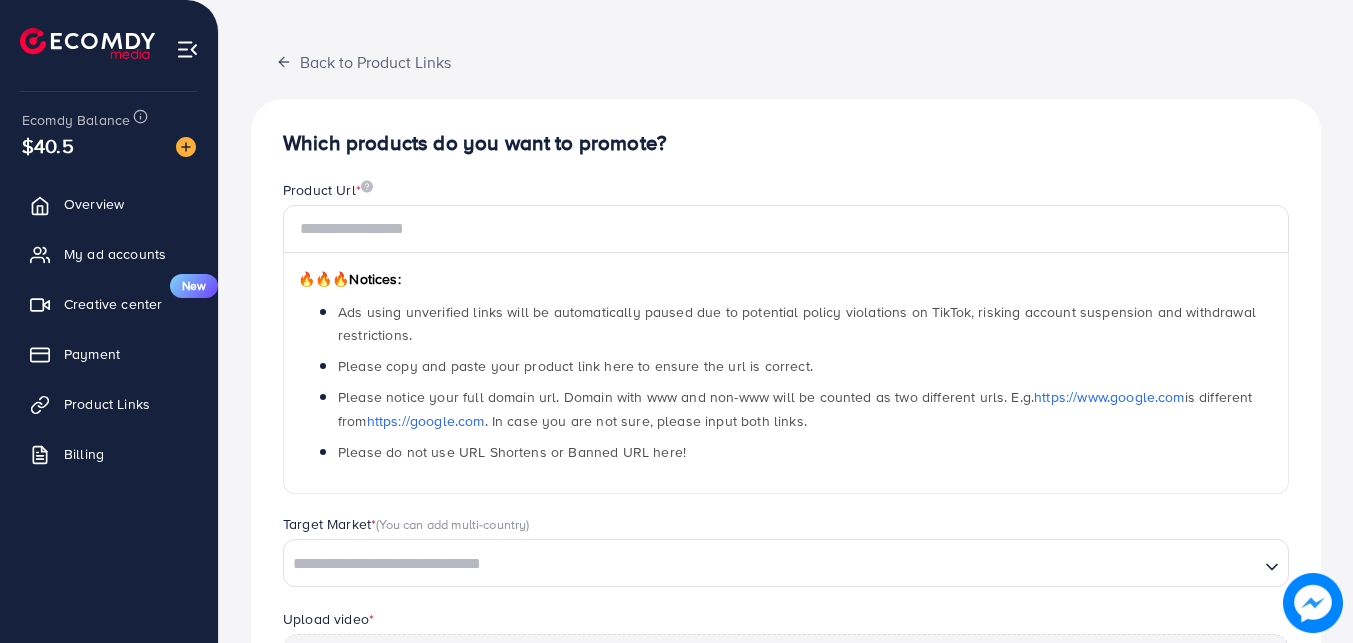 scroll, scrollTop: 82, scrollLeft: 0, axis: vertical 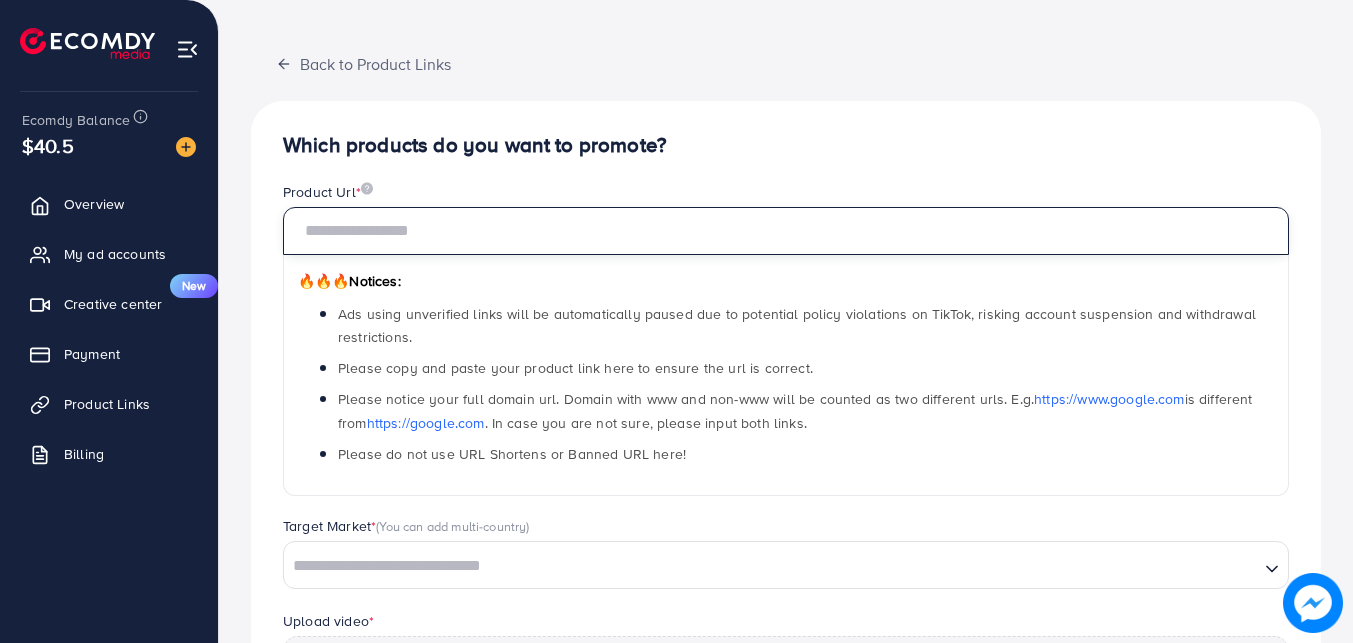 click at bounding box center [786, 231] 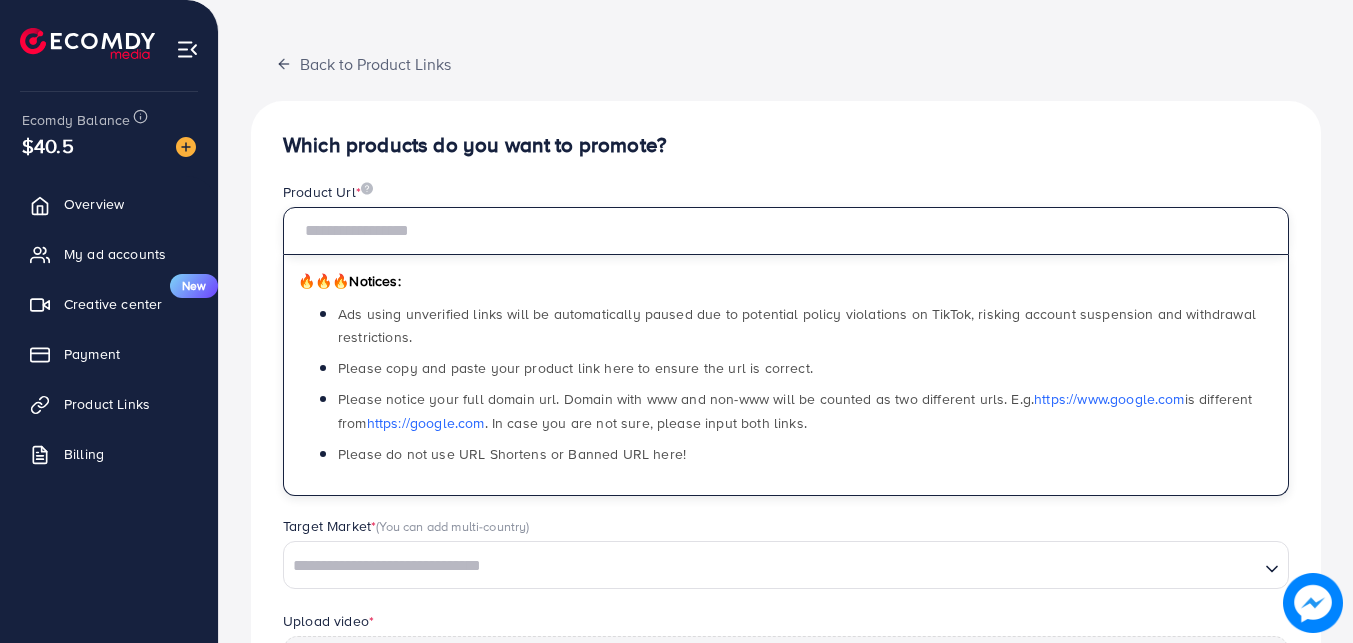 paste on "**********" 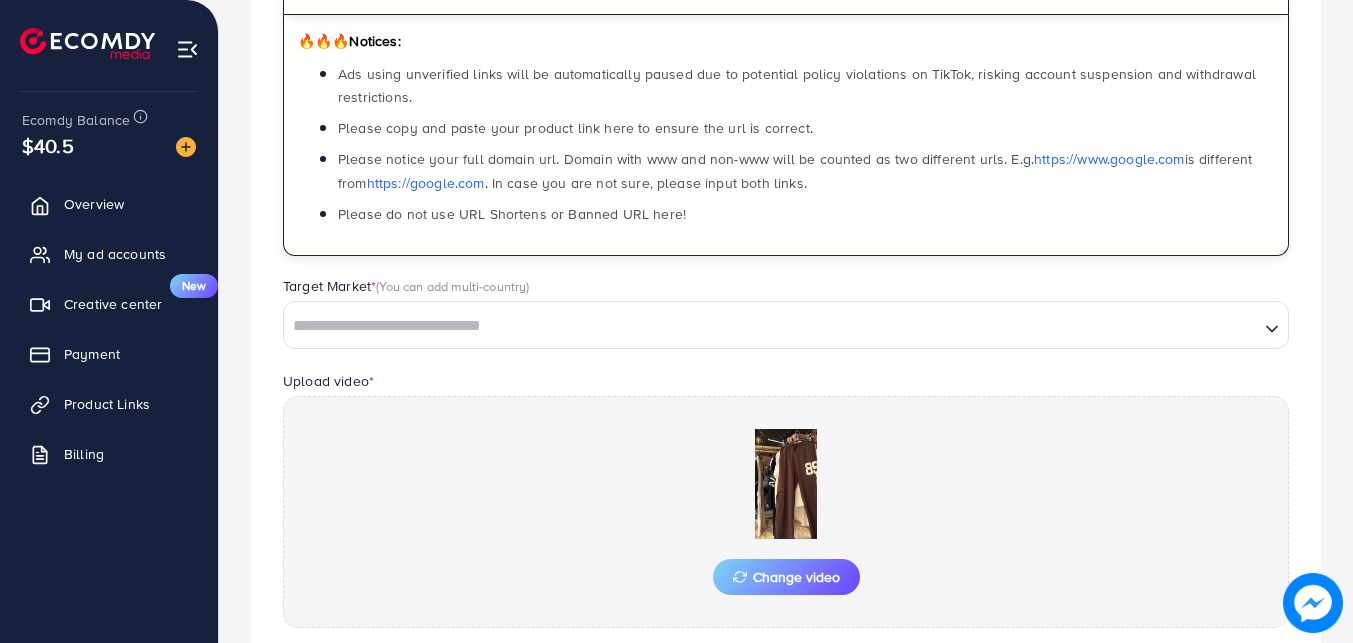 scroll, scrollTop: 382, scrollLeft: 0, axis: vertical 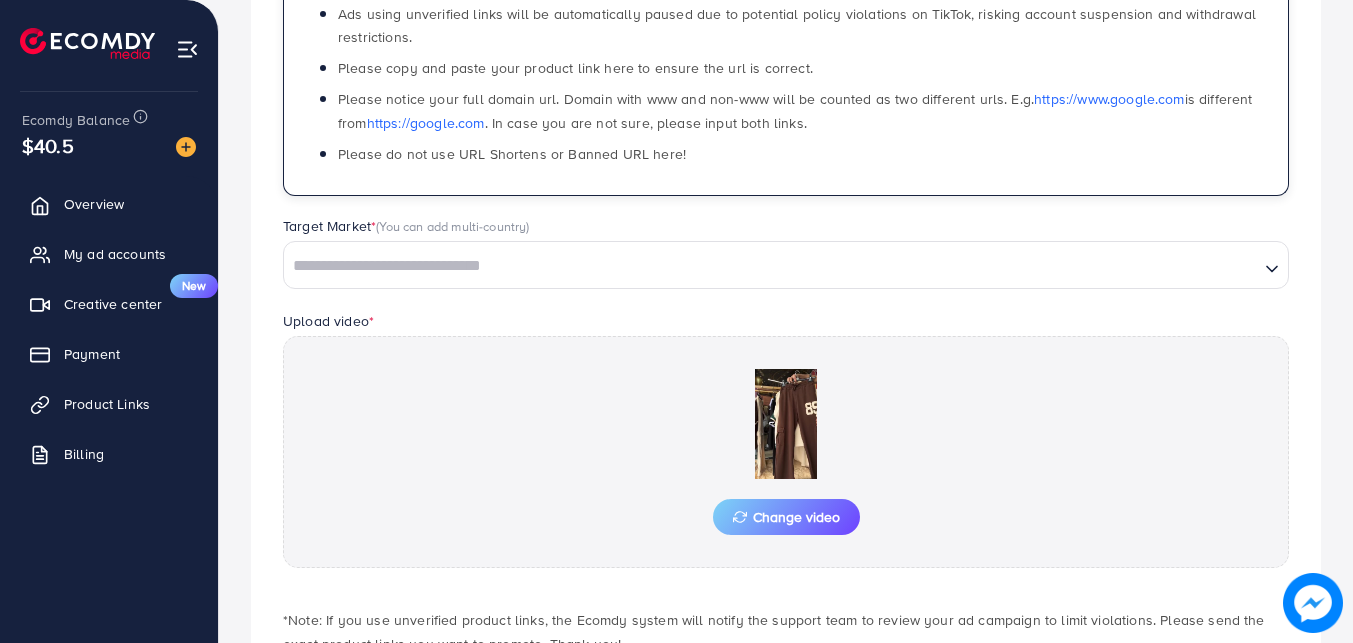 type on "**********" 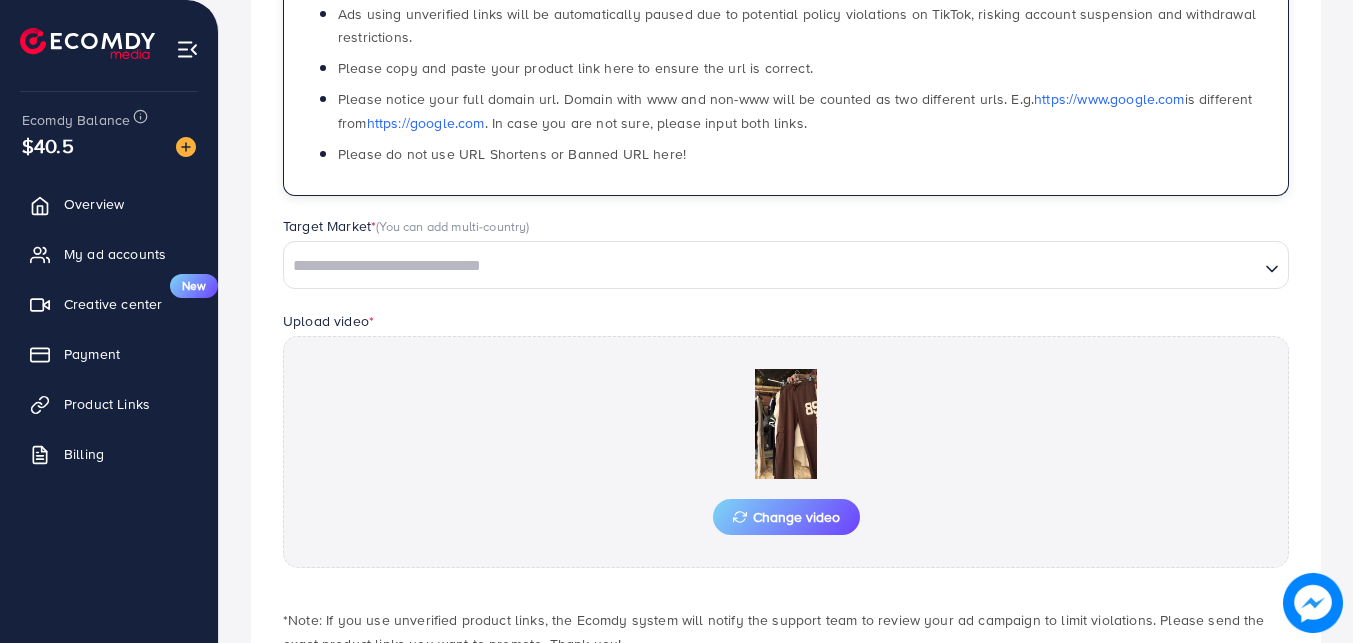 click at bounding box center [771, 266] 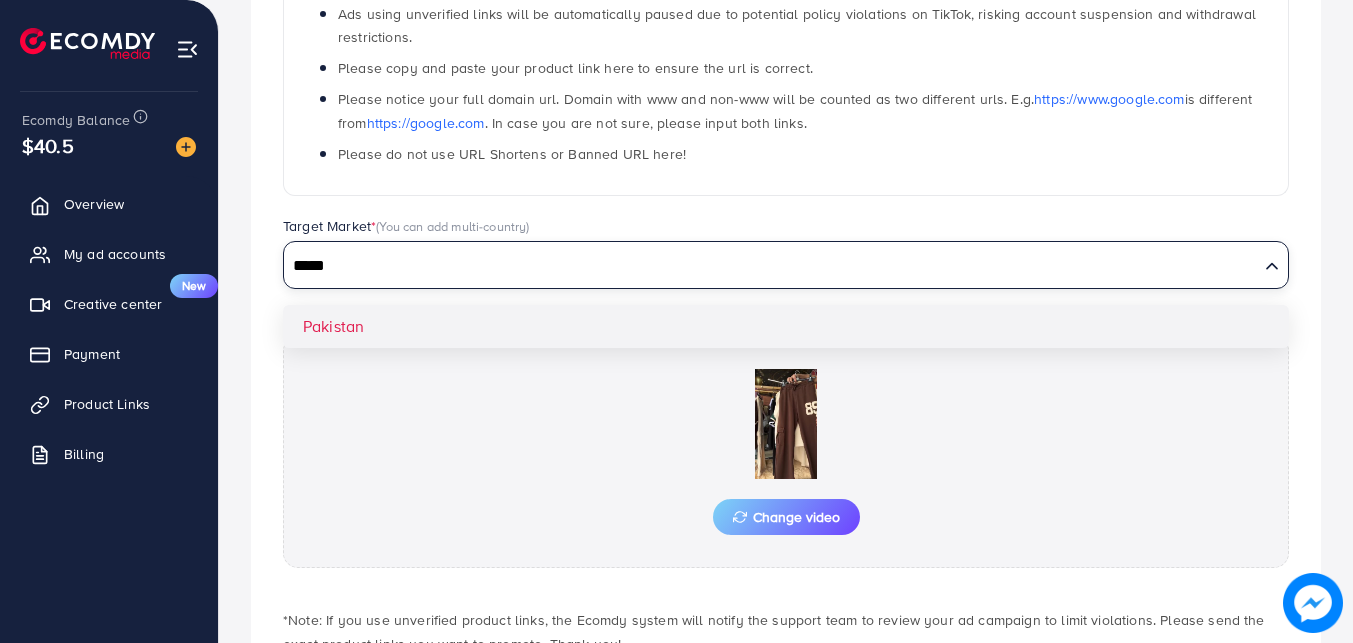 type on "*****" 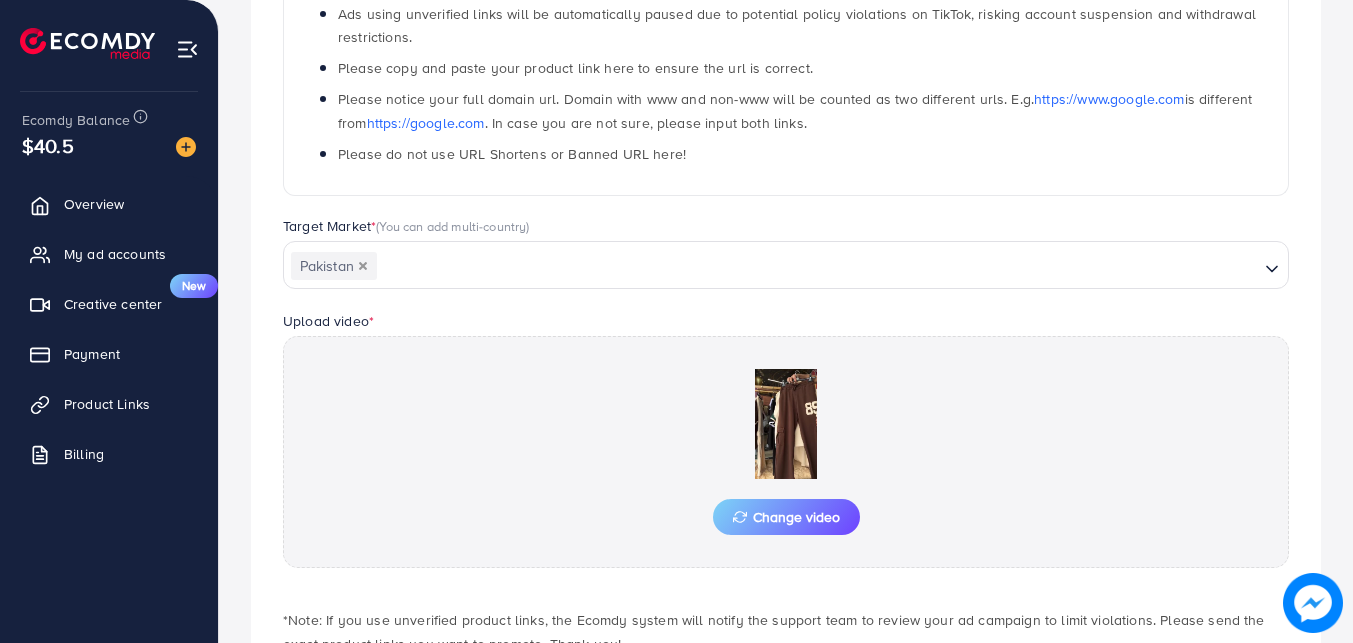 click on "**********" at bounding box center [786, 274] 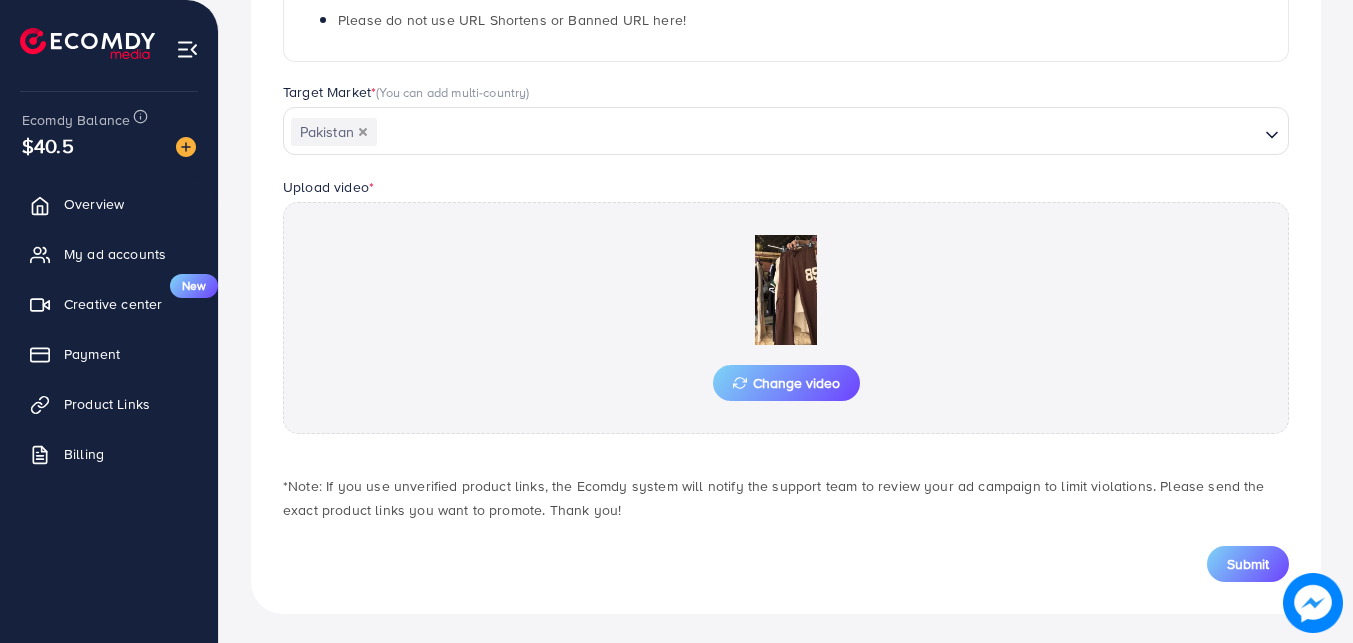 scroll, scrollTop: 519, scrollLeft: 0, axis: vertical 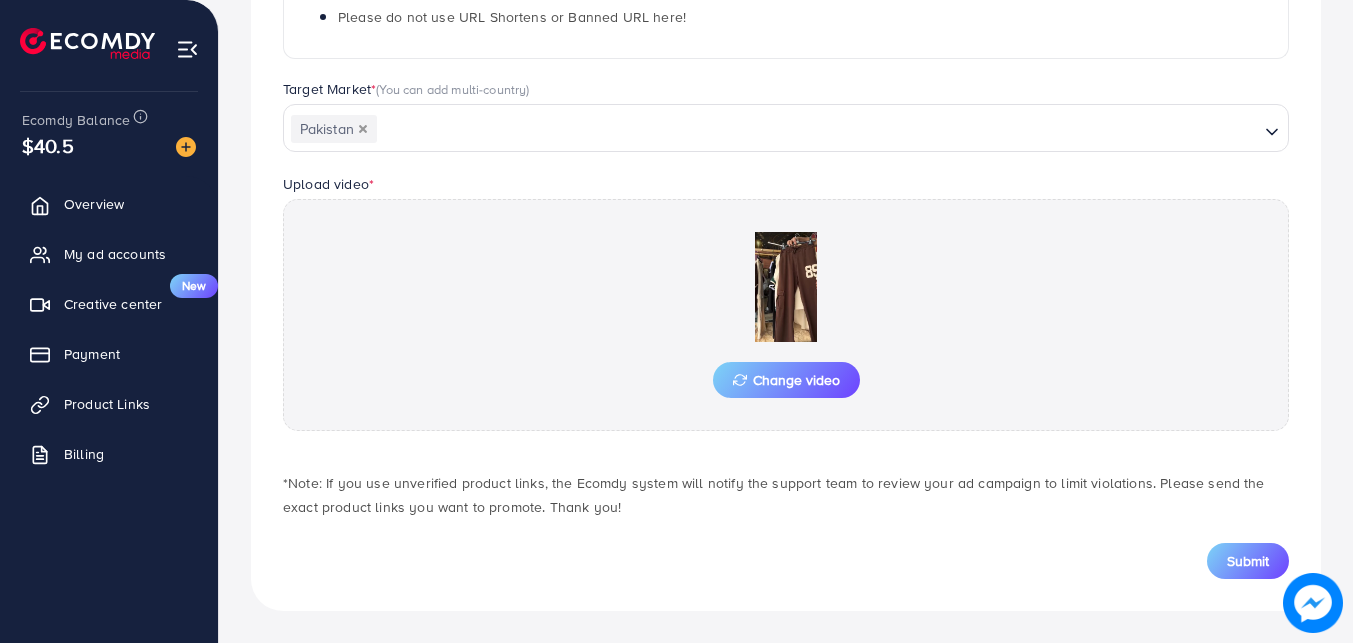 click on "Submit" at bounding box center (786, 549) 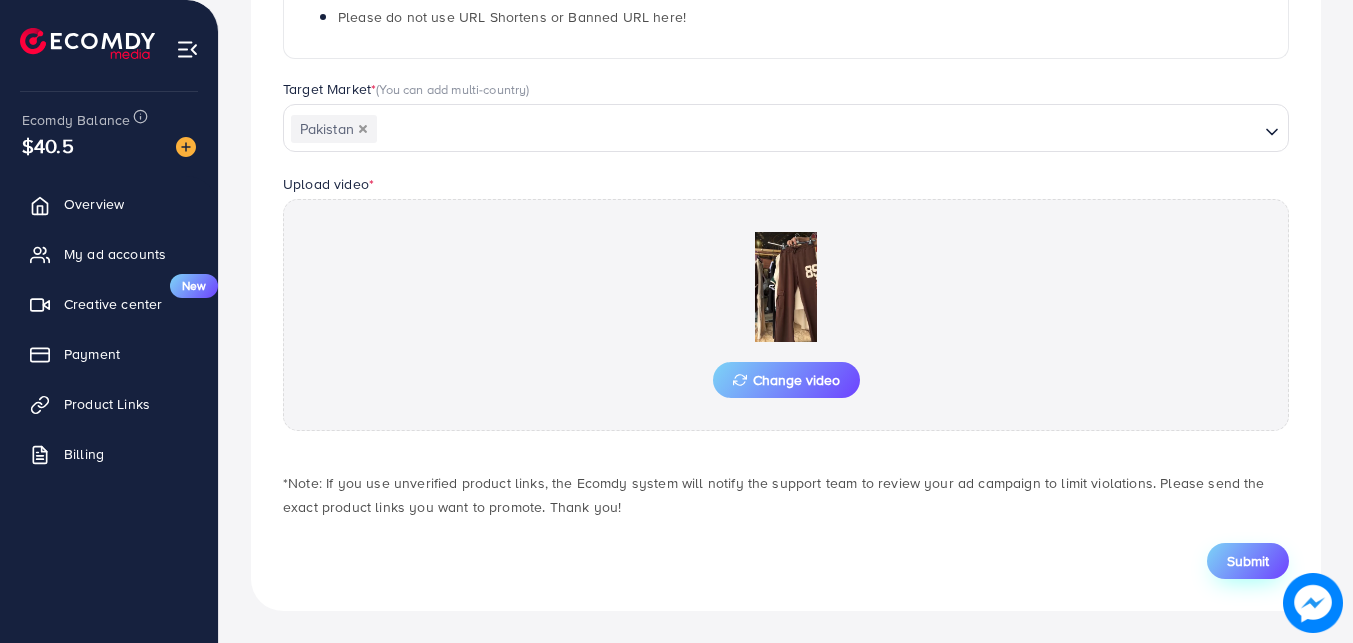 click on "Submit" at bounding box center [1248, 561] 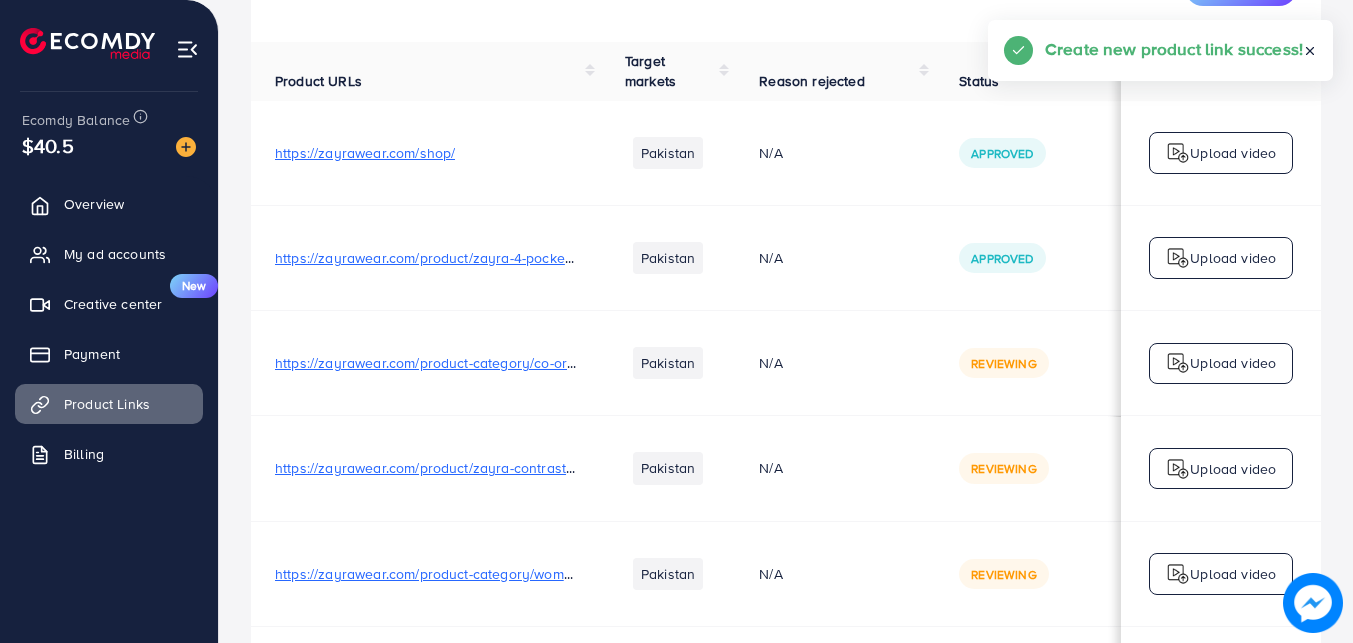 scroll, scrollTop: 0, scrollLeft: 0, axis: both 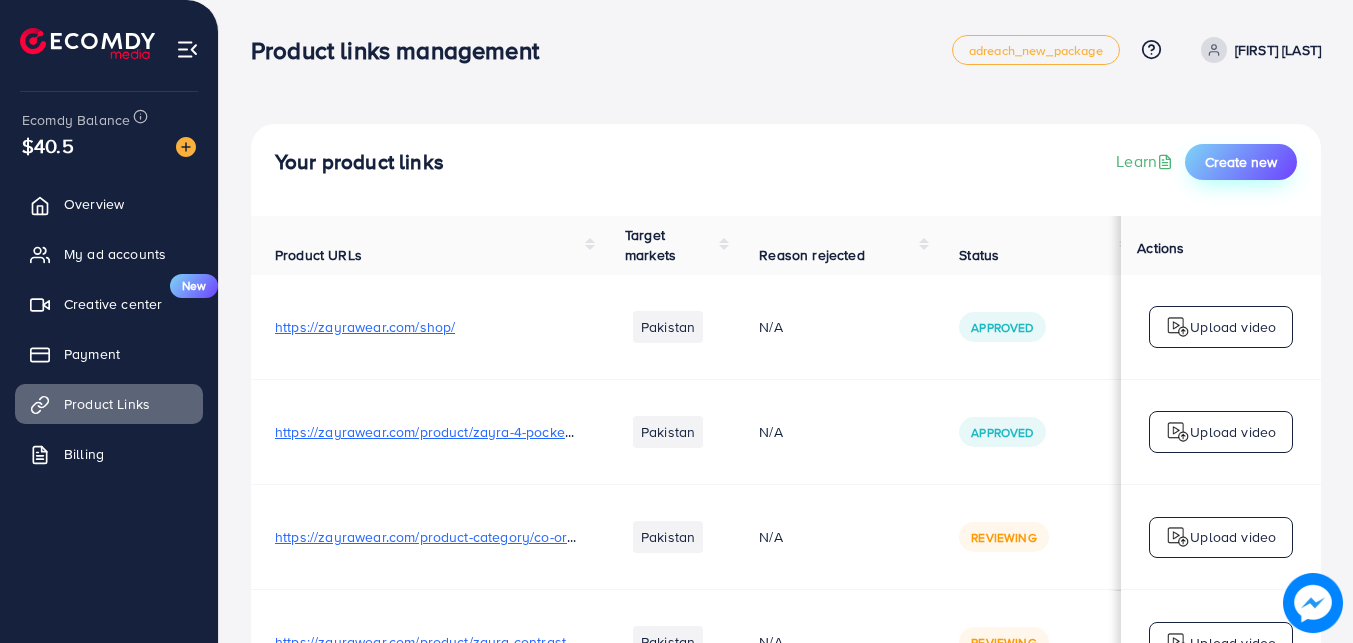 click on "Create new" at bounding box center [1241, 162] 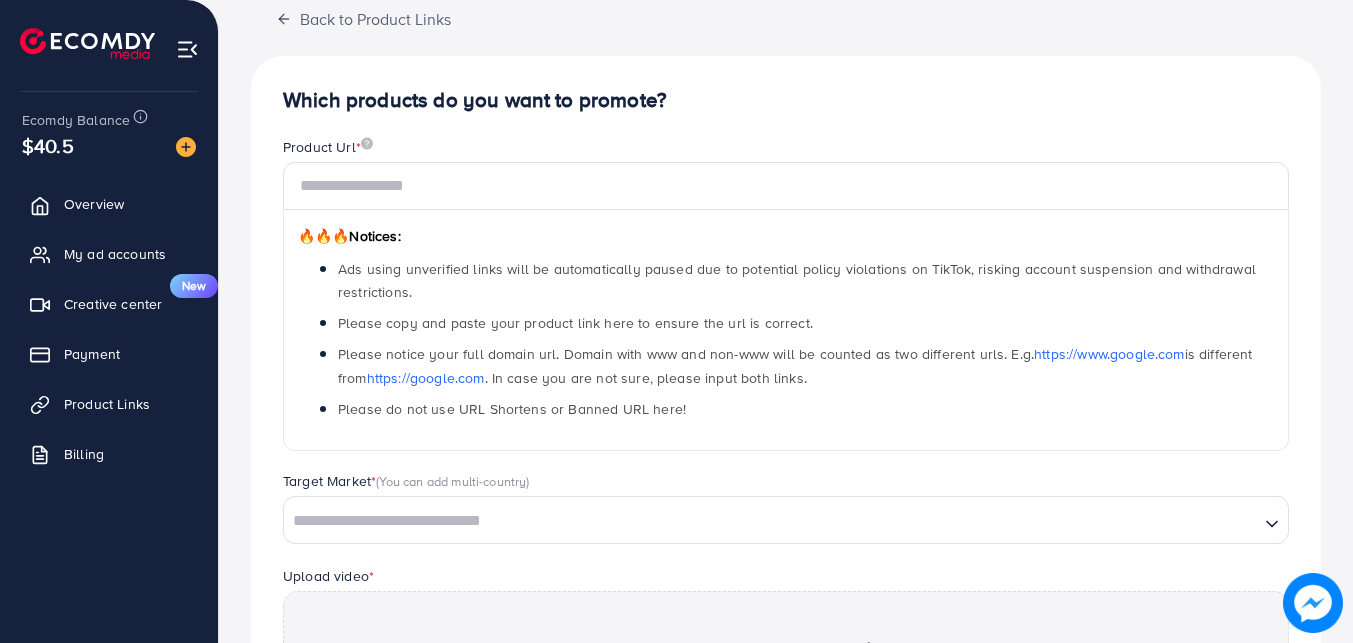 scroll, scrollTop: 482, scrollLeft: 0, axis: vertical 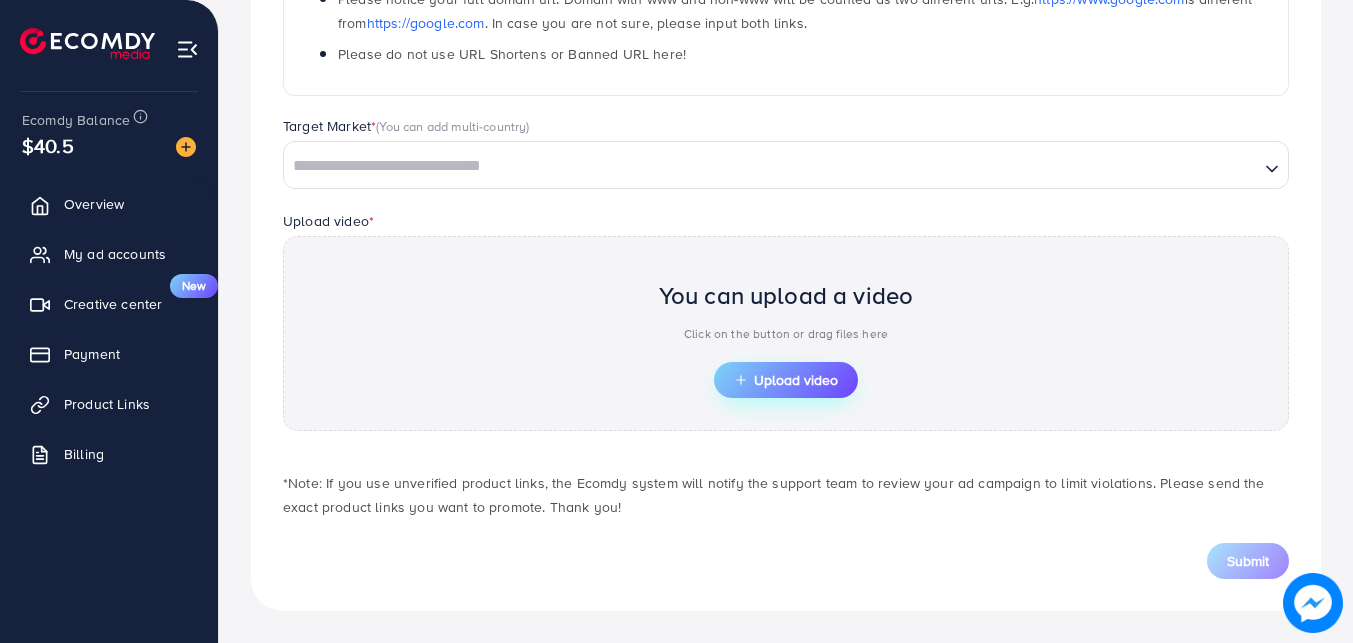 click on "Upload video" at bounding box center [786, 380] 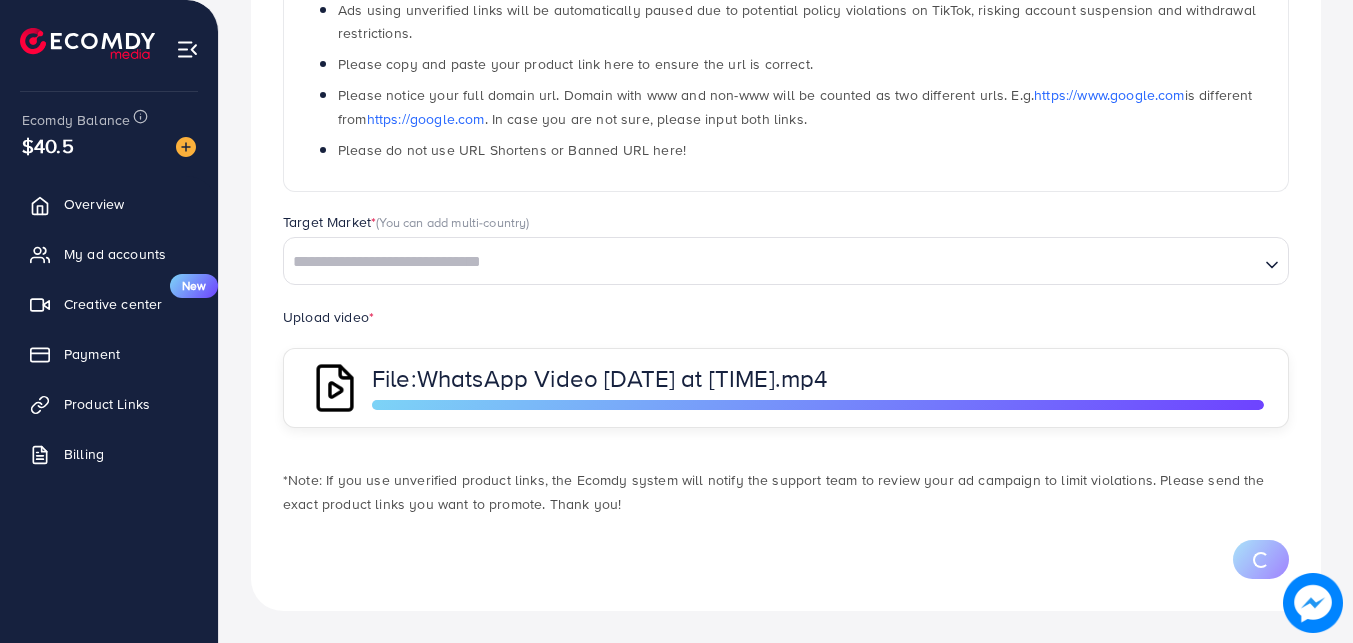 scroll, scrollTop: 482, scrollLeft: 0, axis: vertical 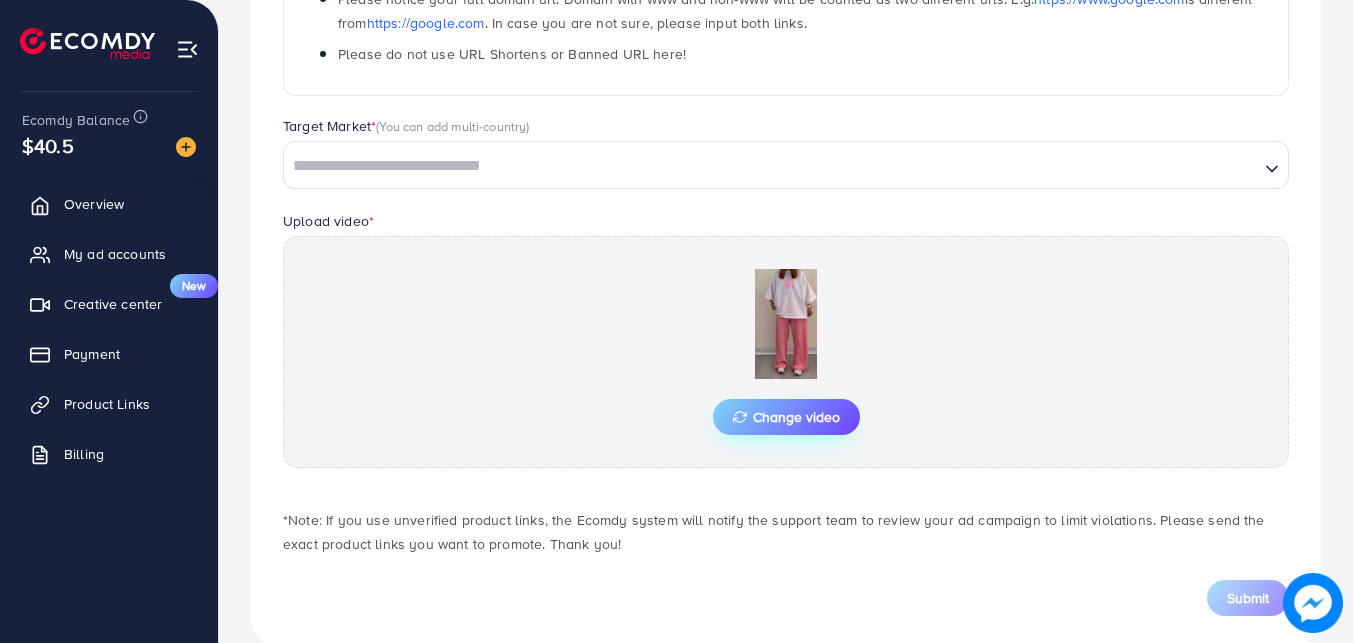 click on "Change video" at bounding box center [786, 417] 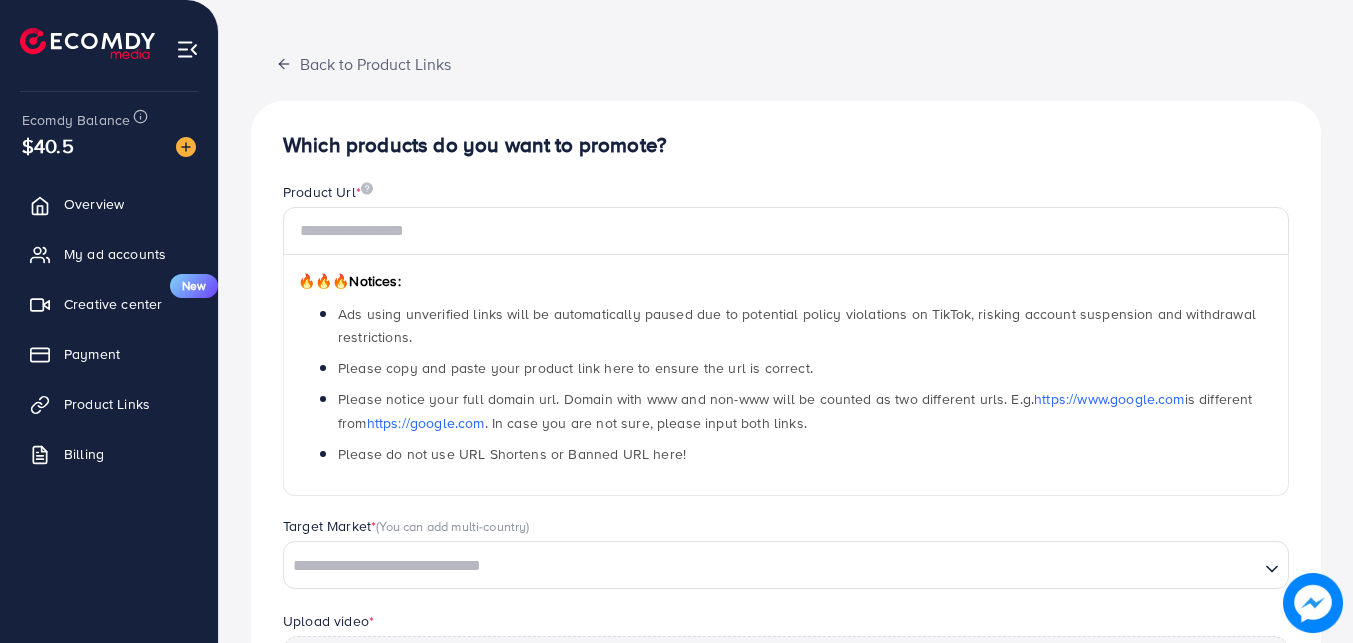 scroll, scrollTop: 0, scrollLeft: 0, axis: both 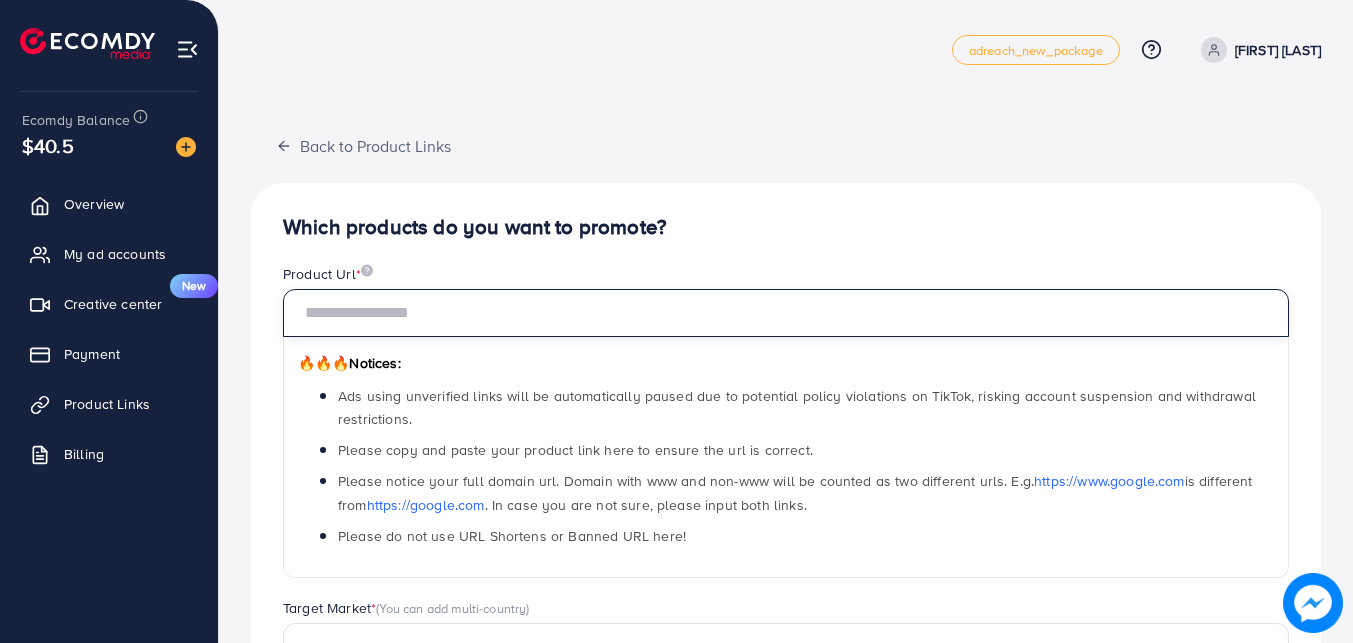 click at bounding box center (786, 313) 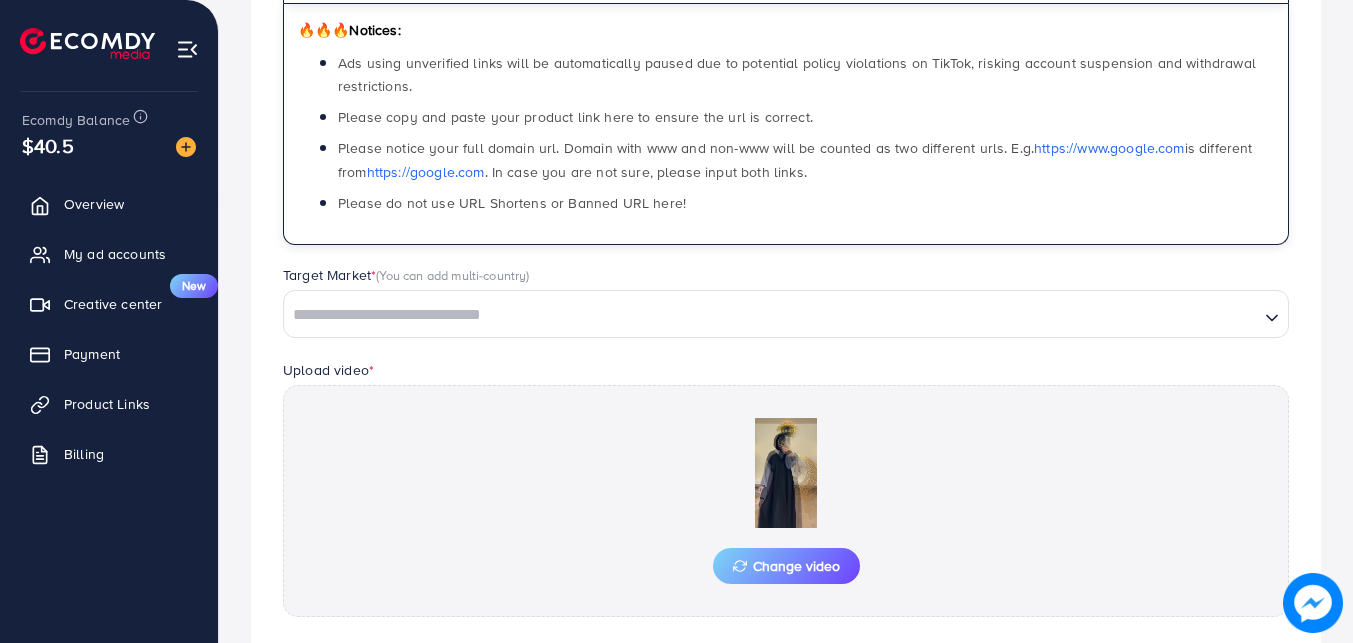 scroll, scrollTop: 400, scrollLeft: 0, axis: vertical 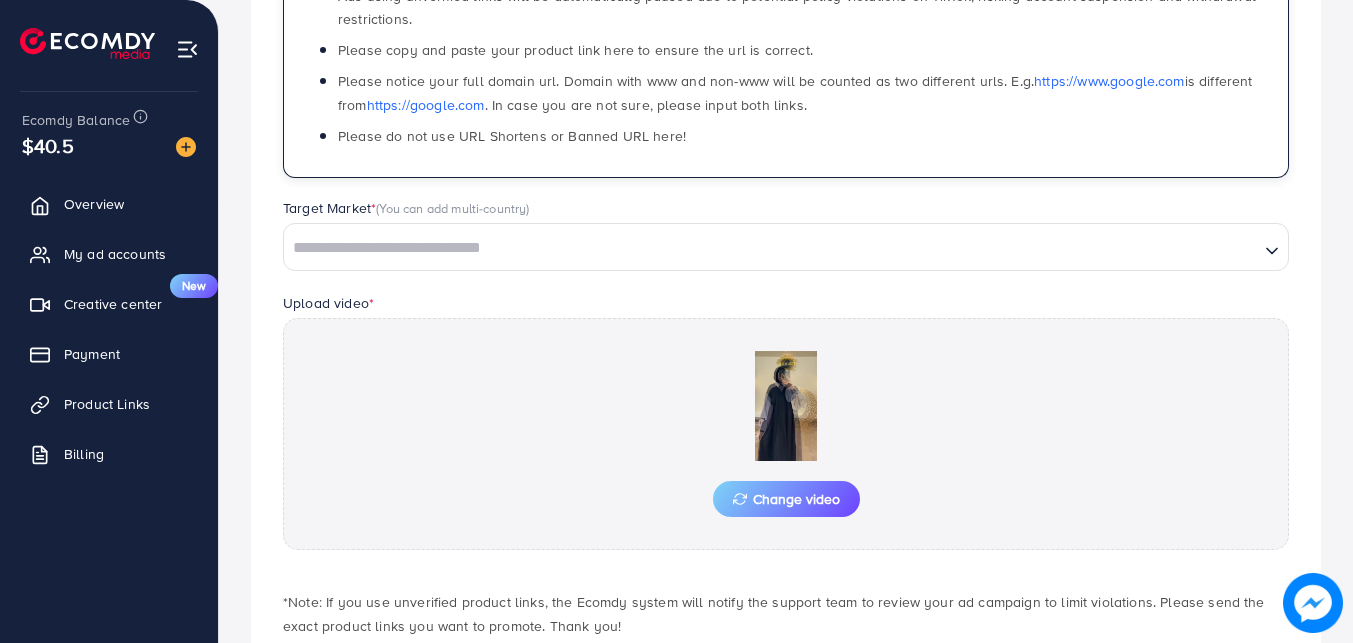 type on "**********" 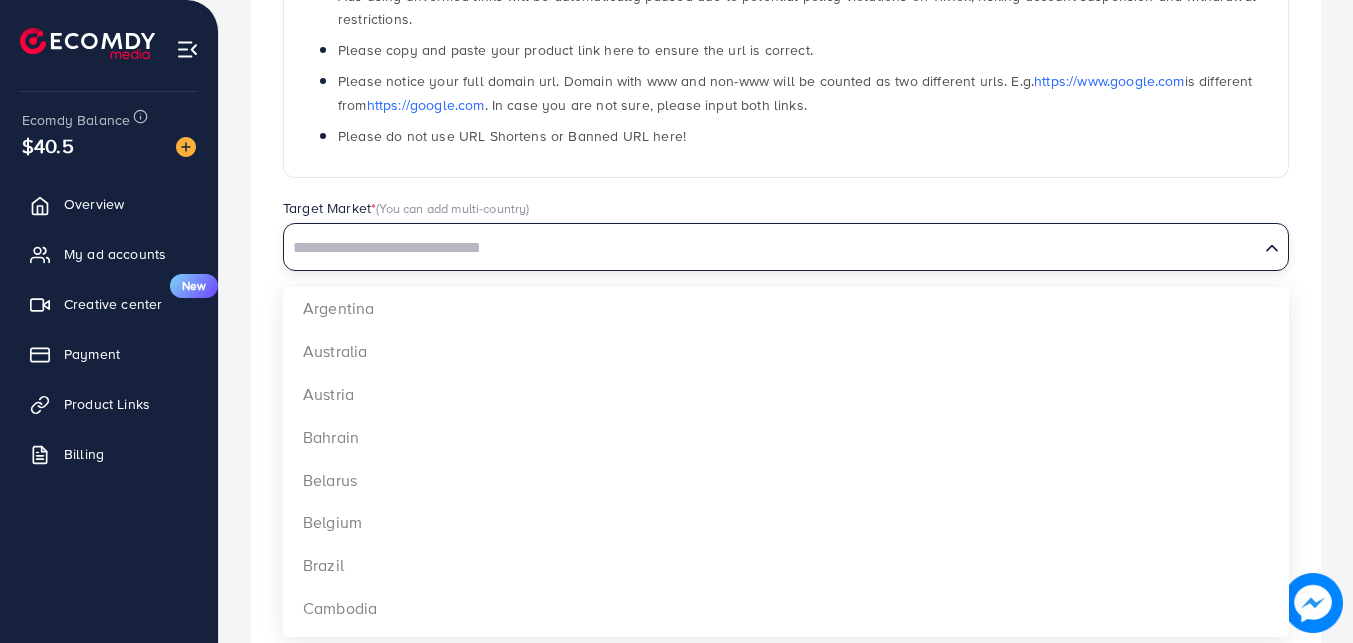 click at bounding box center [771, 248] 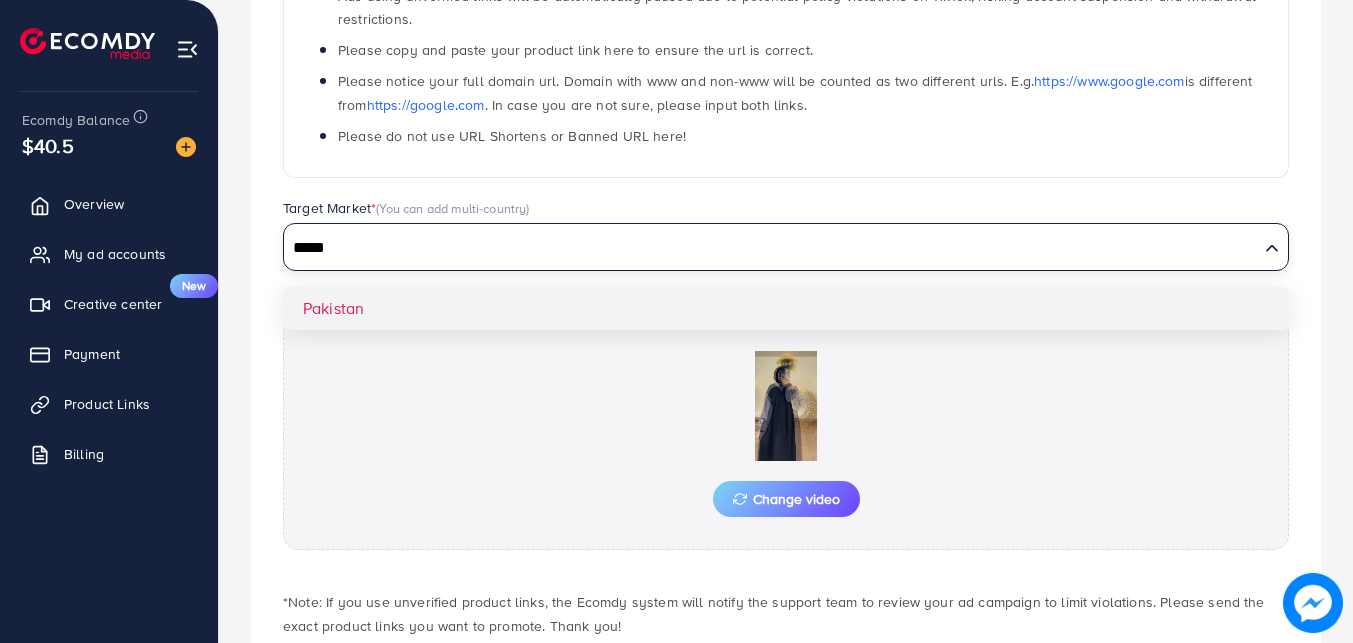 type on "*****" 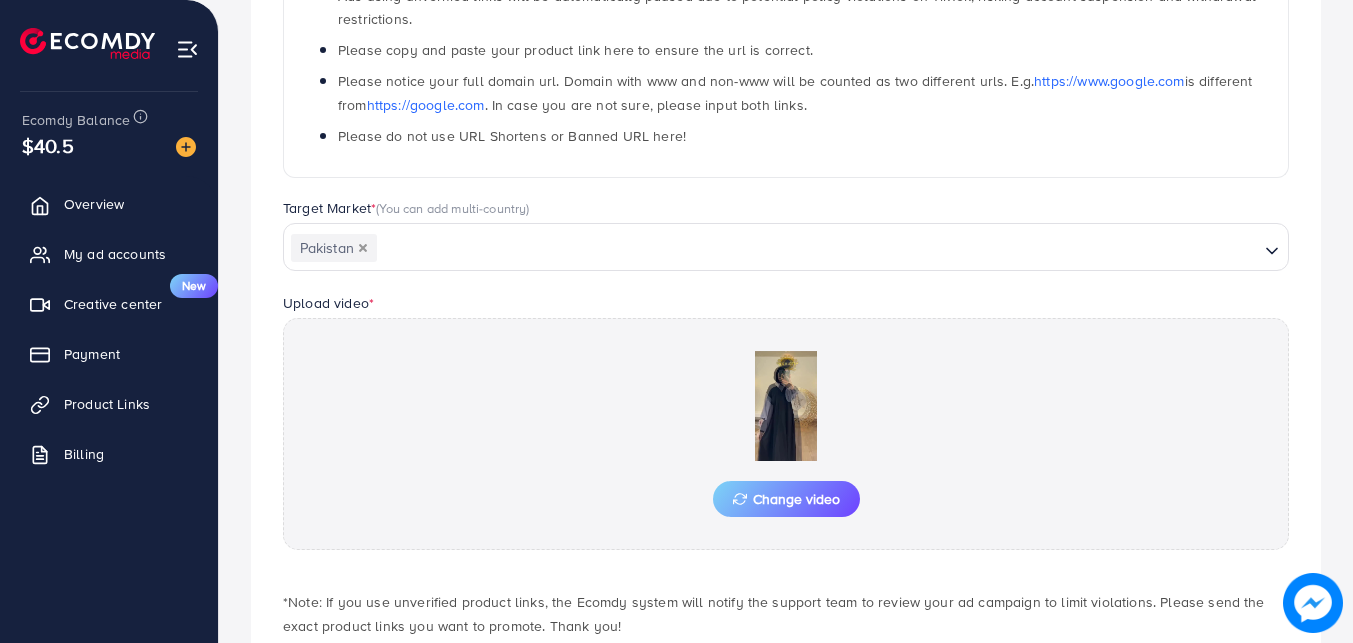 click on "**********" at bounding box center [786, 256] 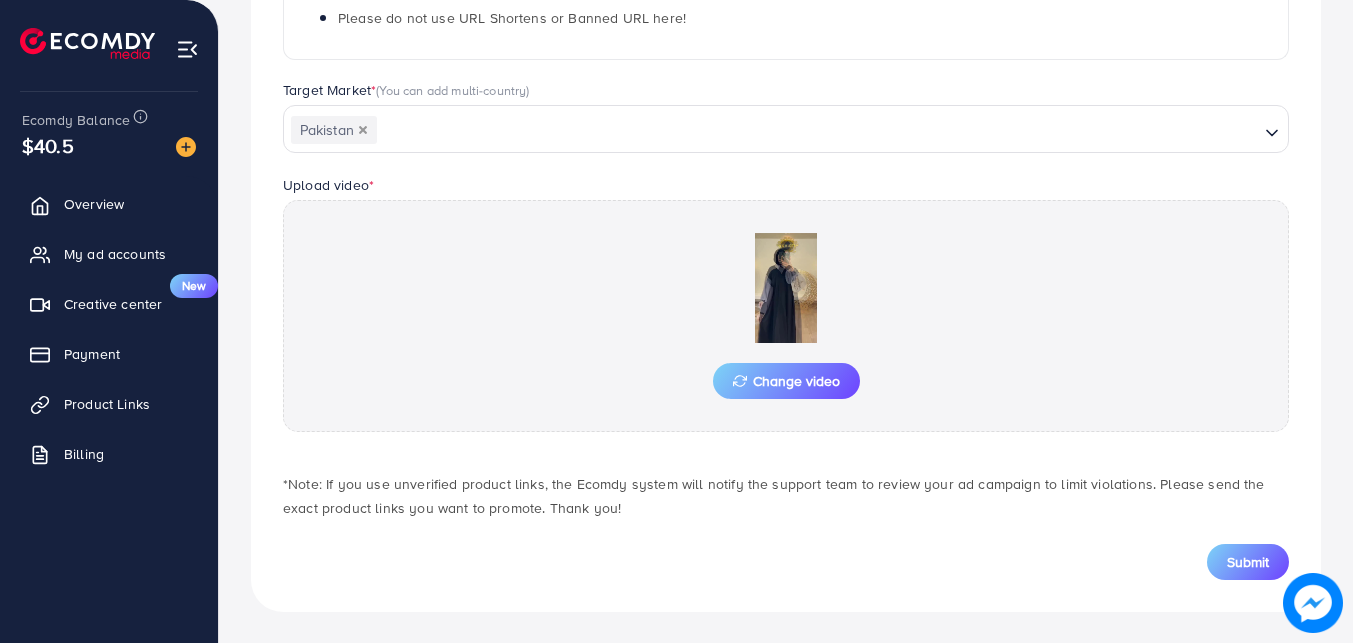 scroll, scrollTop: 519, scrollLeft: 0, axis: vertical 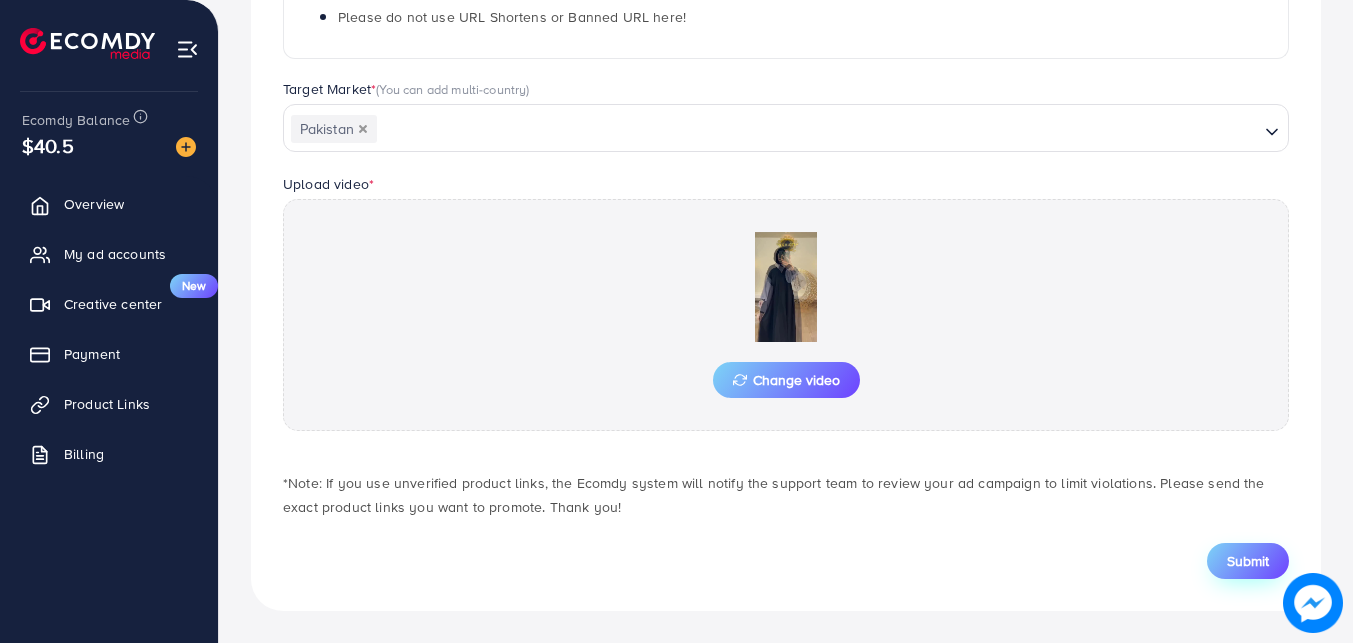 click on "Submit" at bounding box center (1248, 561) 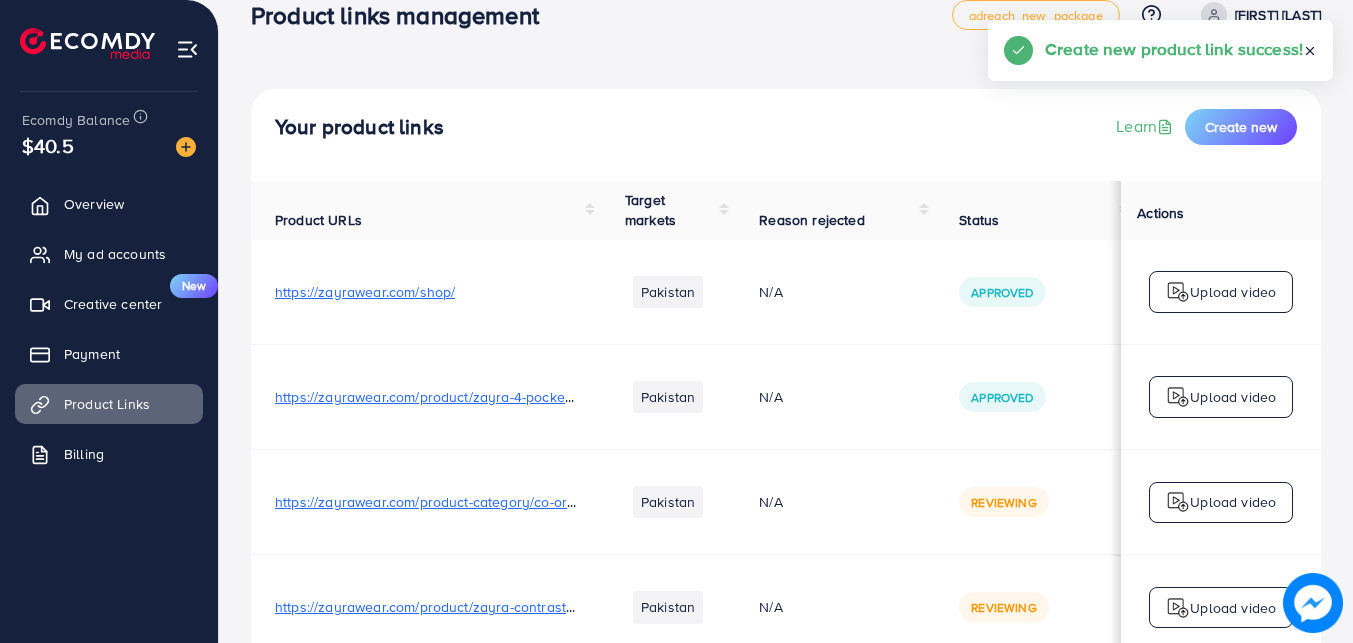 scroll, scrollTop: 0, scrollLeft: 0, axis: both 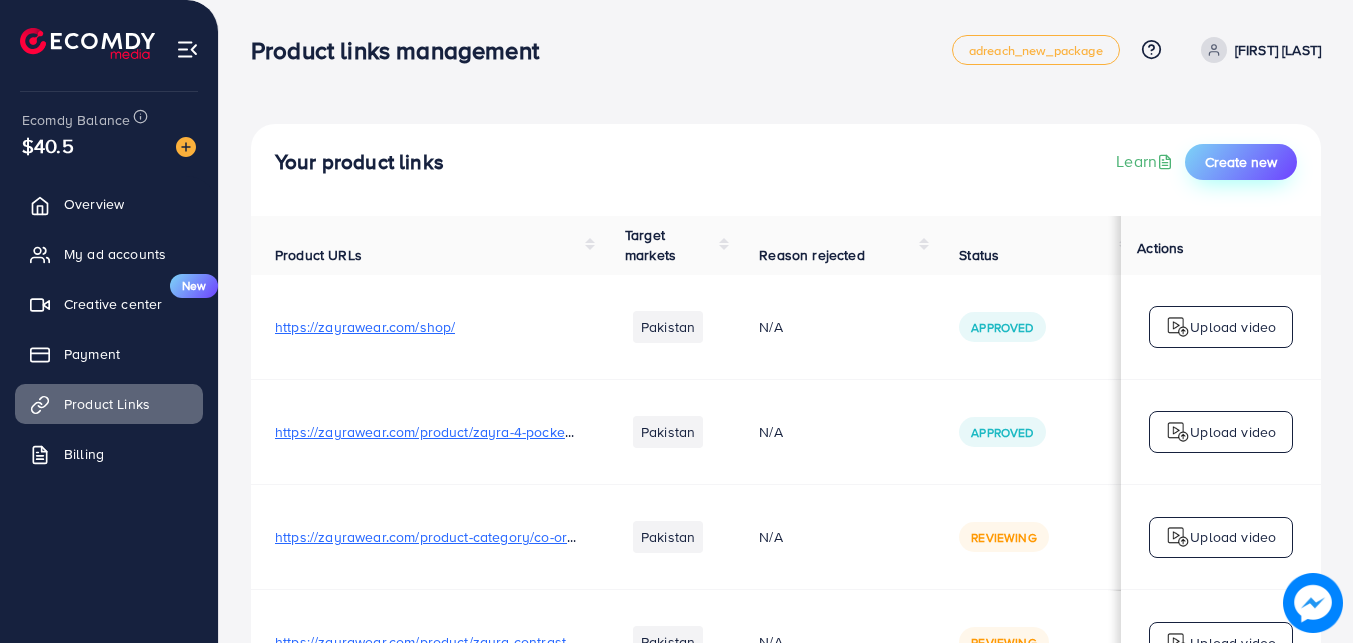click on "Create new" at bounding box center [1241, 162] 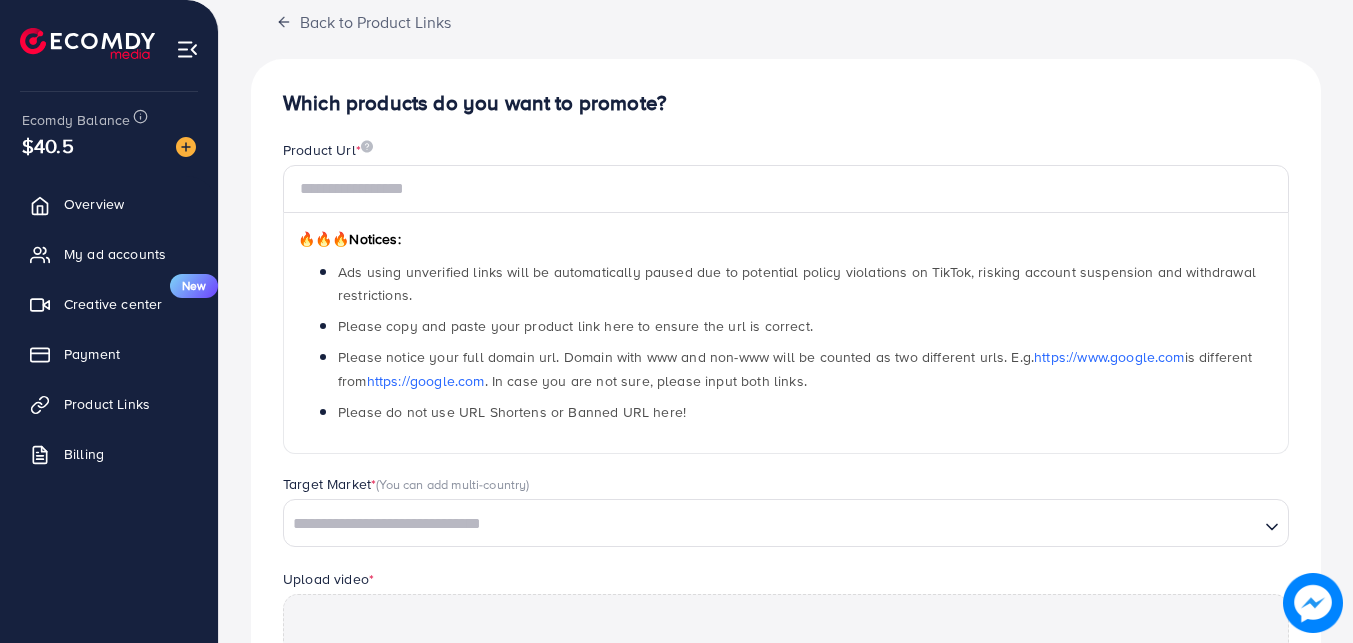 scroll, scrollTop: 482, scrollLeft: 0, axis: vertical 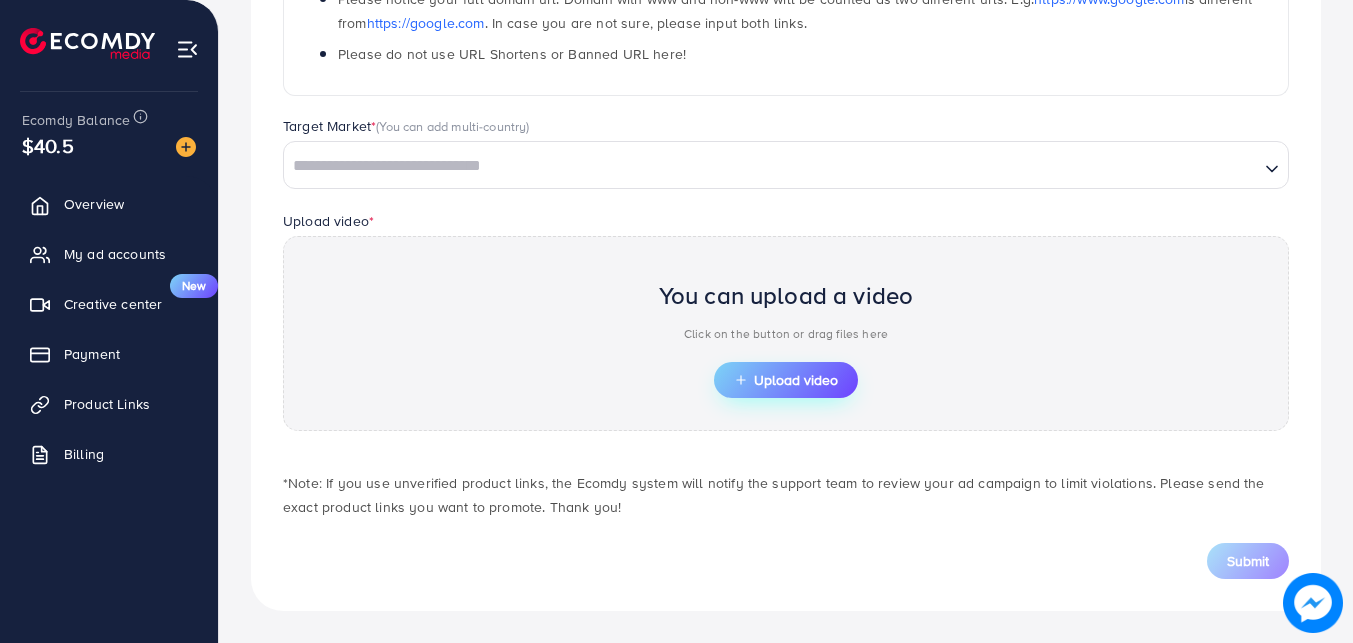 click on "Upload video" at bounding box center [786, 380] 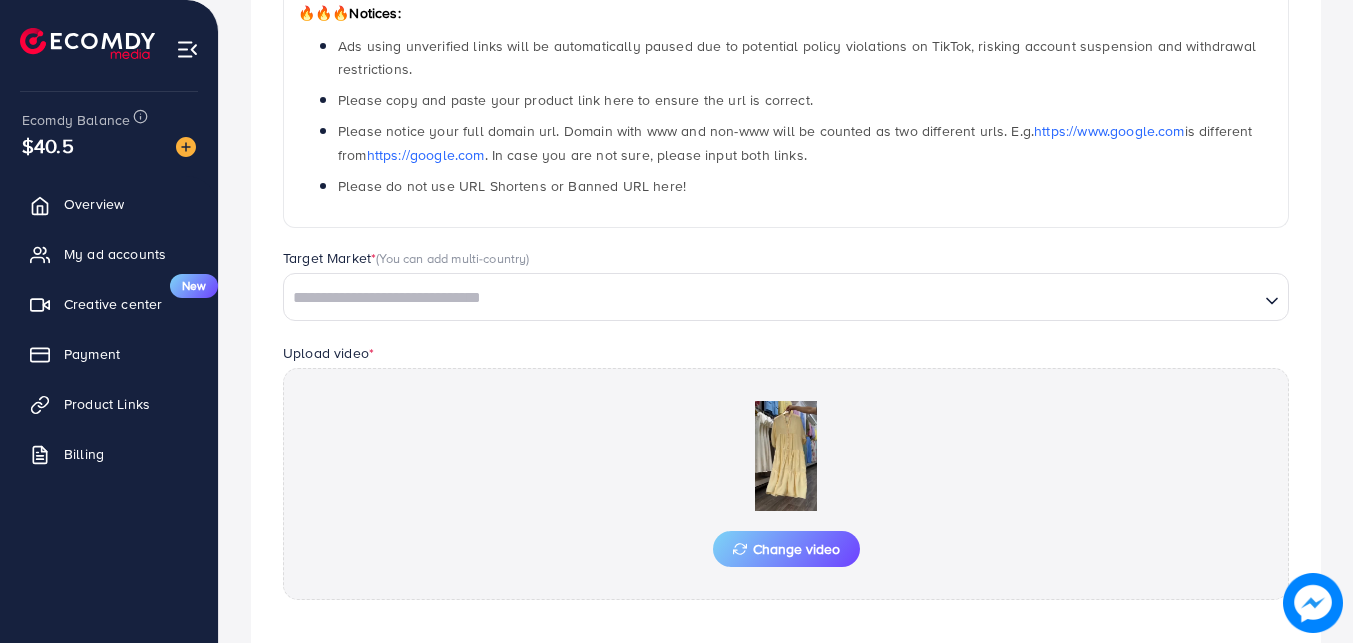scroll, scrollTop: 82, scrollLeft: 0, axis: vertical 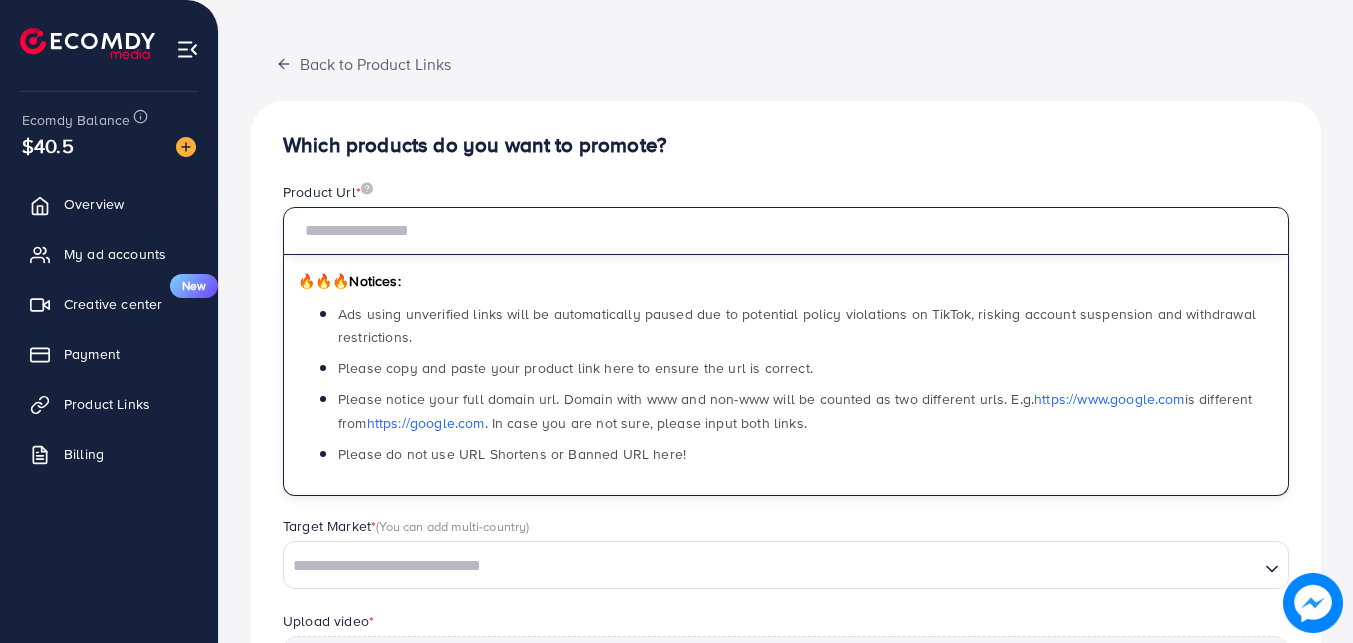 click at bounding box center [786, 231] 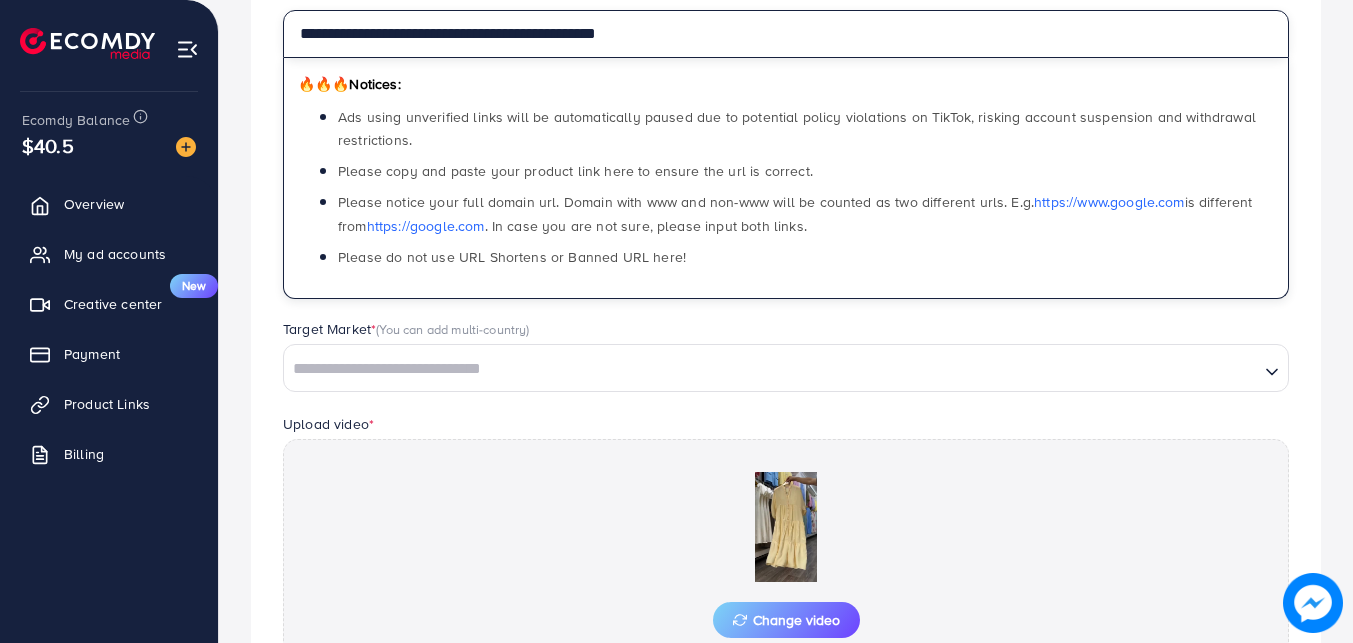 scroll, scrollTop: 382, scrollLeft: 0, axis: vertical 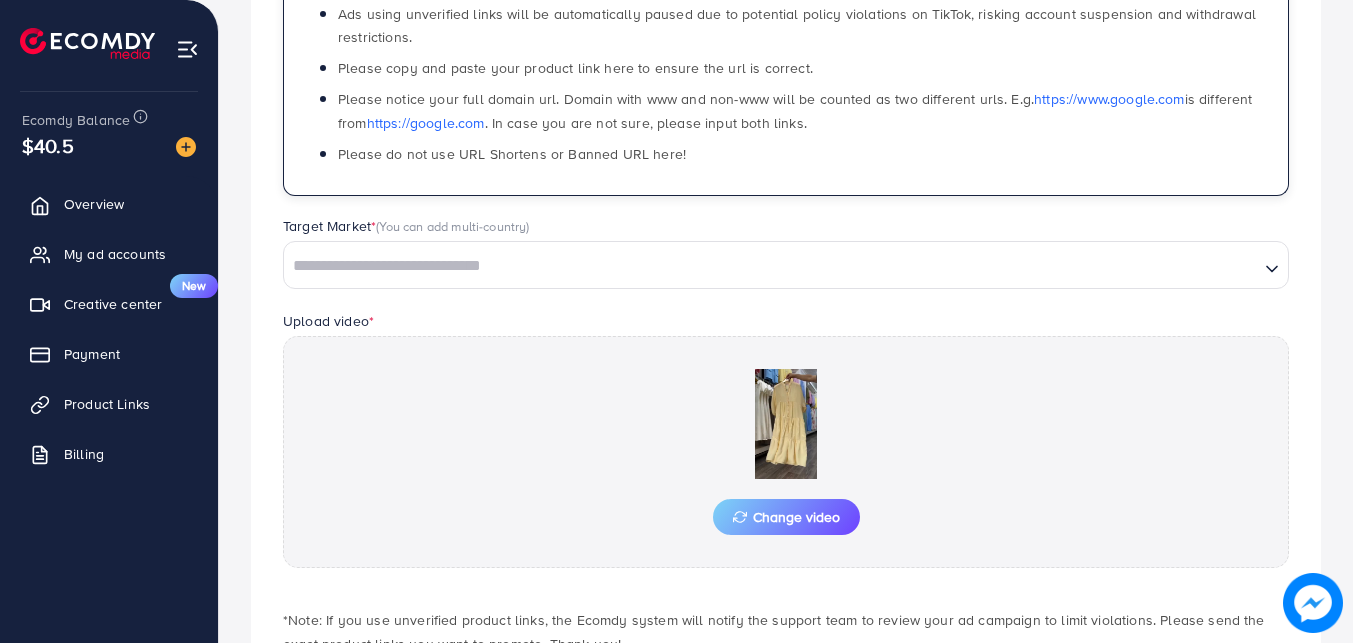 type on "**********" 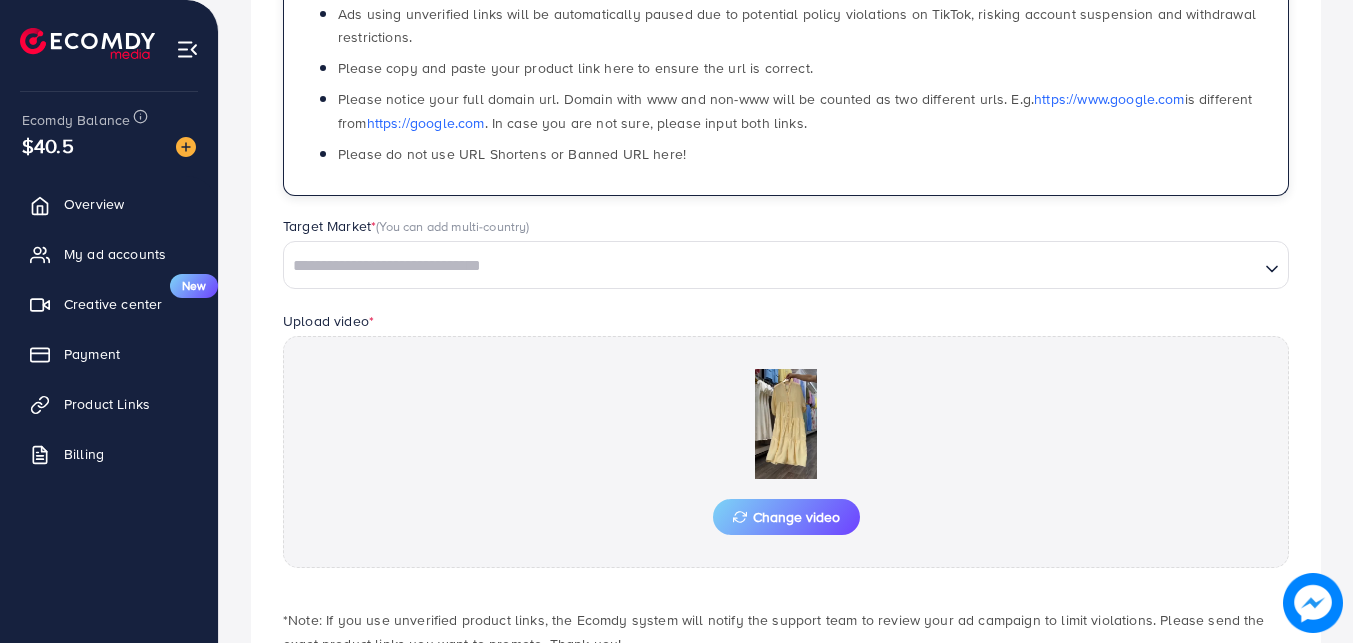 click at bounding box center [771, 266] 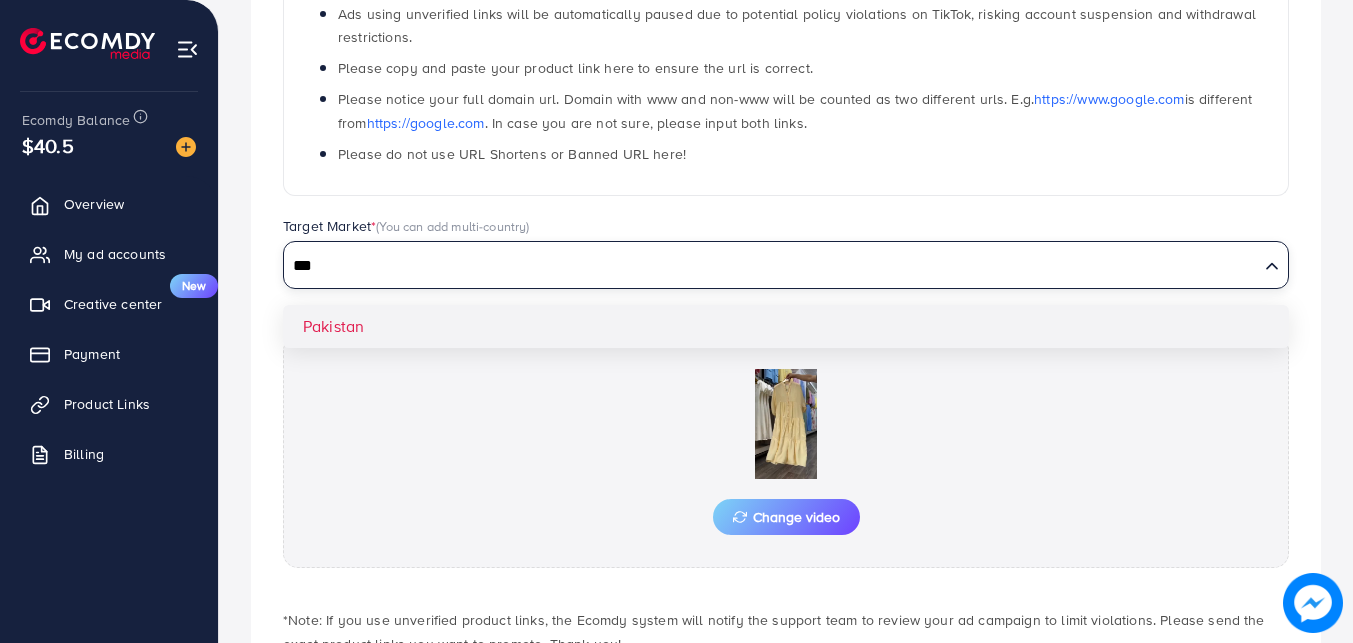 type on "***" 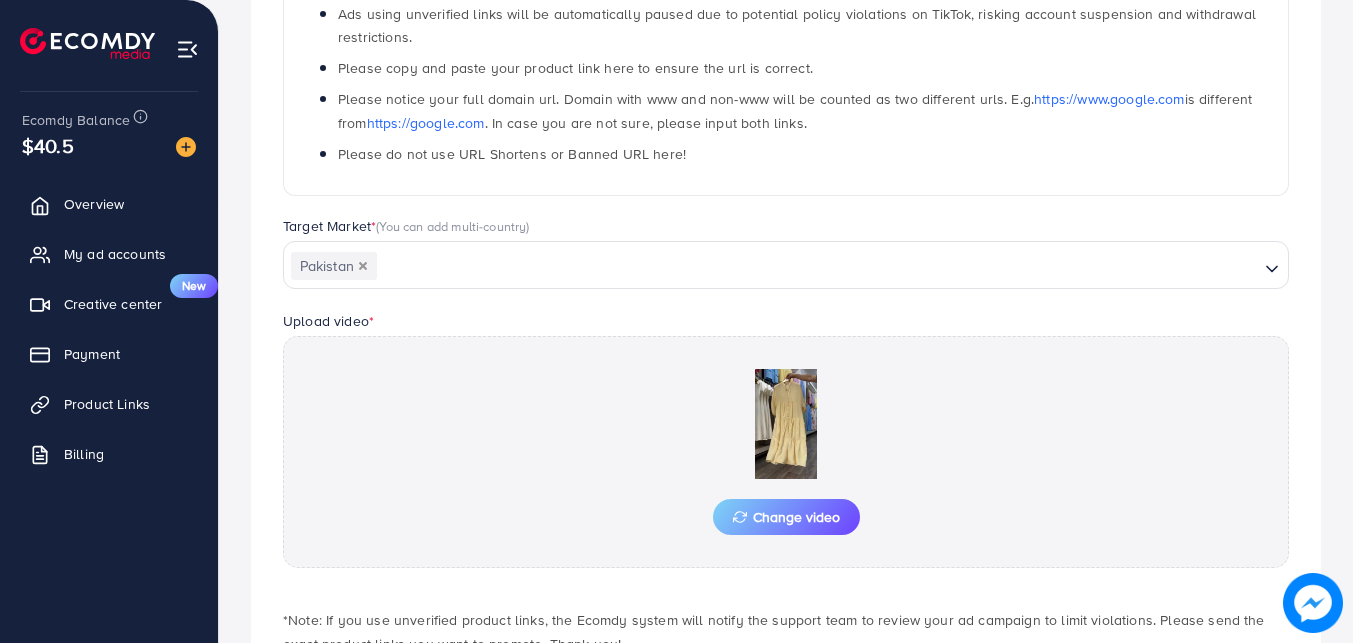 click on "**********" at bounding box center (786, 274) 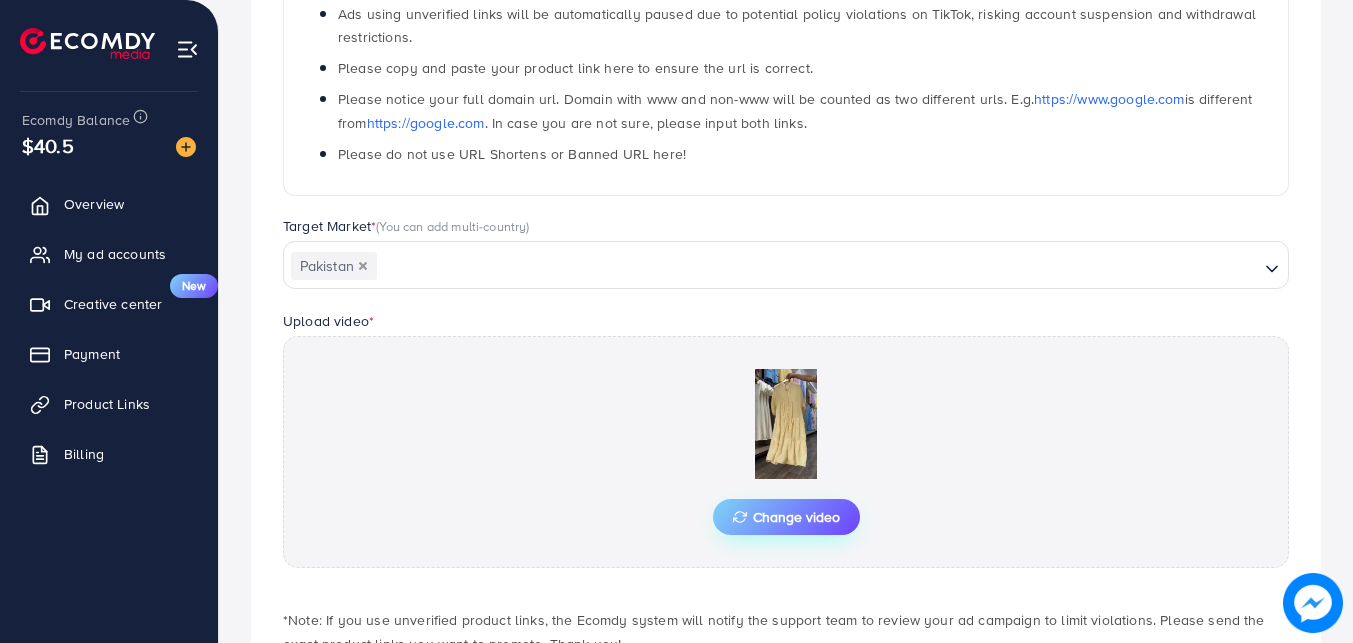 click on "Change video" at bounding box center [786, 517] 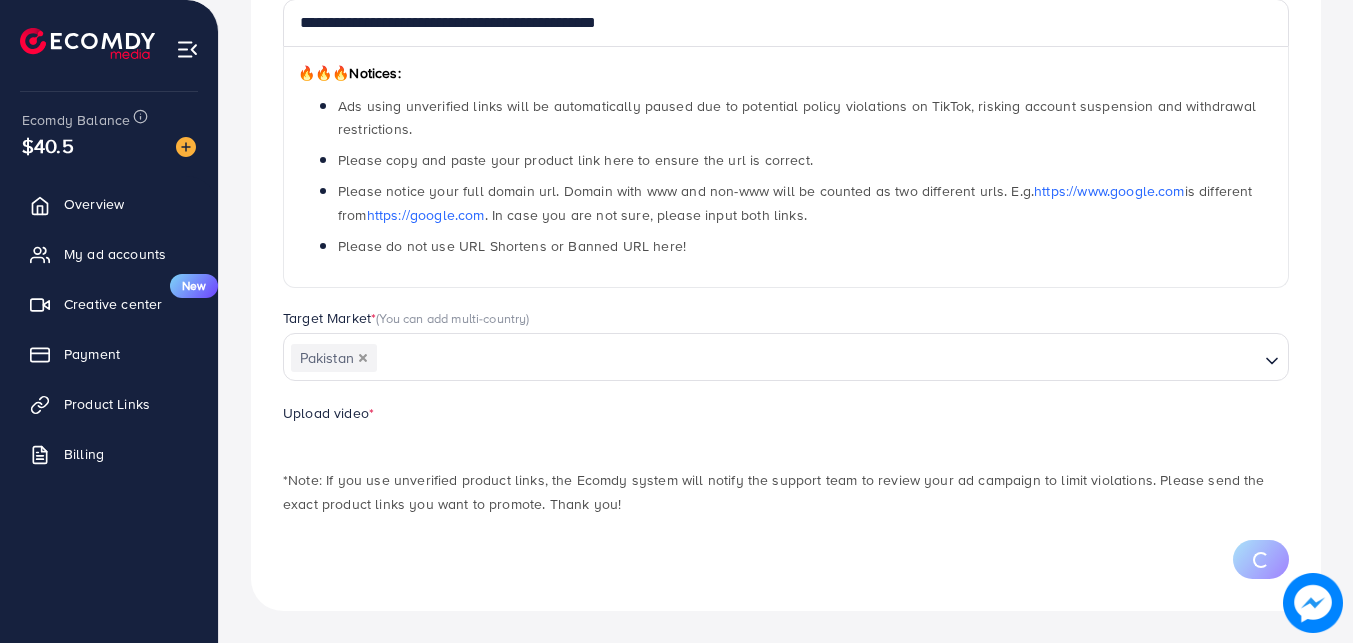scroll, scrollTop: 382, scrollLeft: 0, axis: vertical 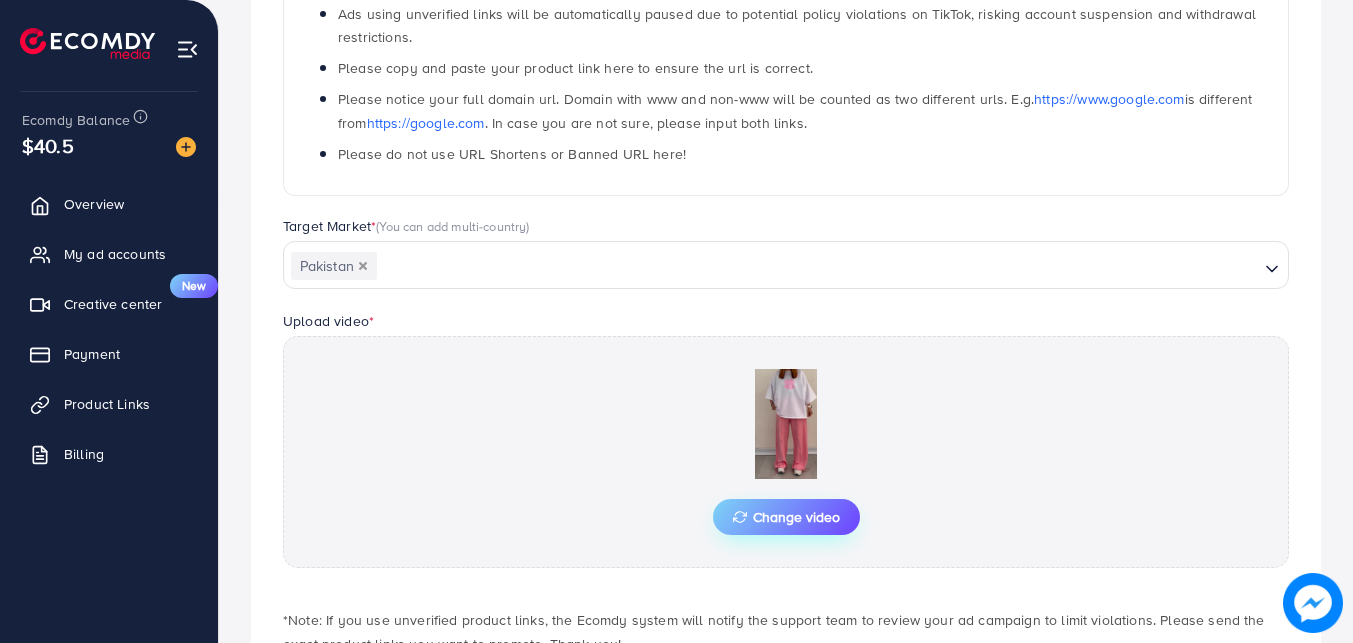 click on "Change video" at bounding box center (786, 517) 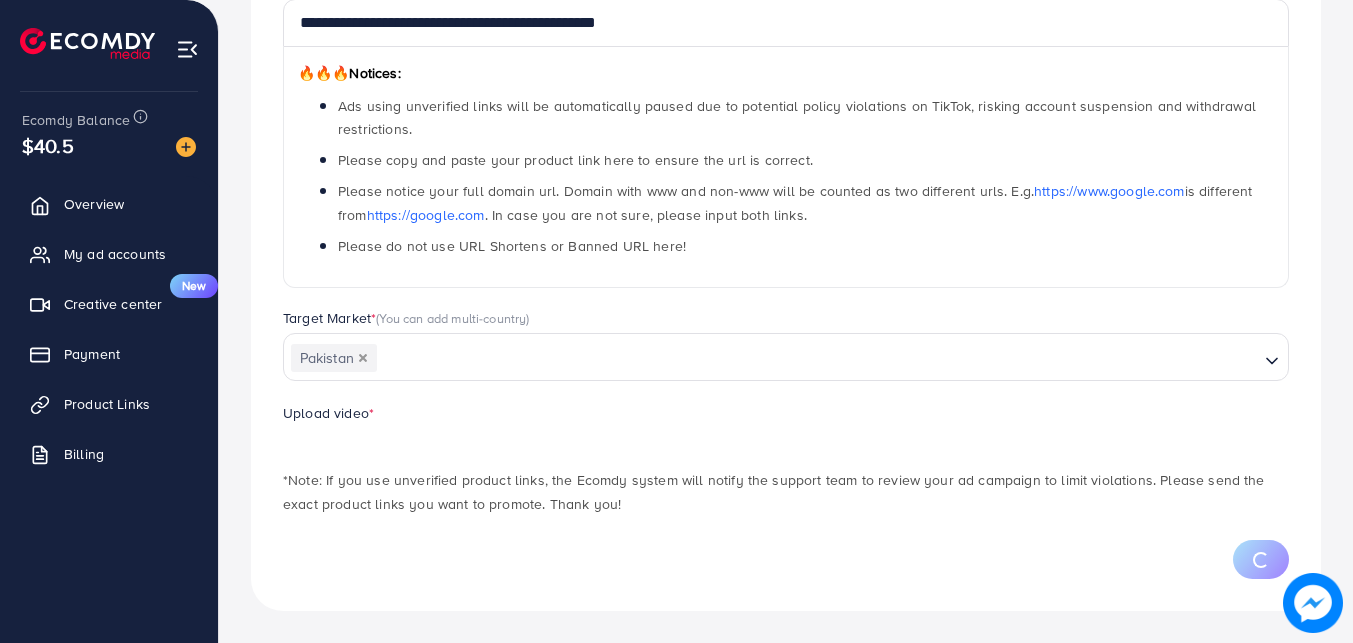 scroll, scrollTop: 382, scrollLeft: 0, axis: vertical 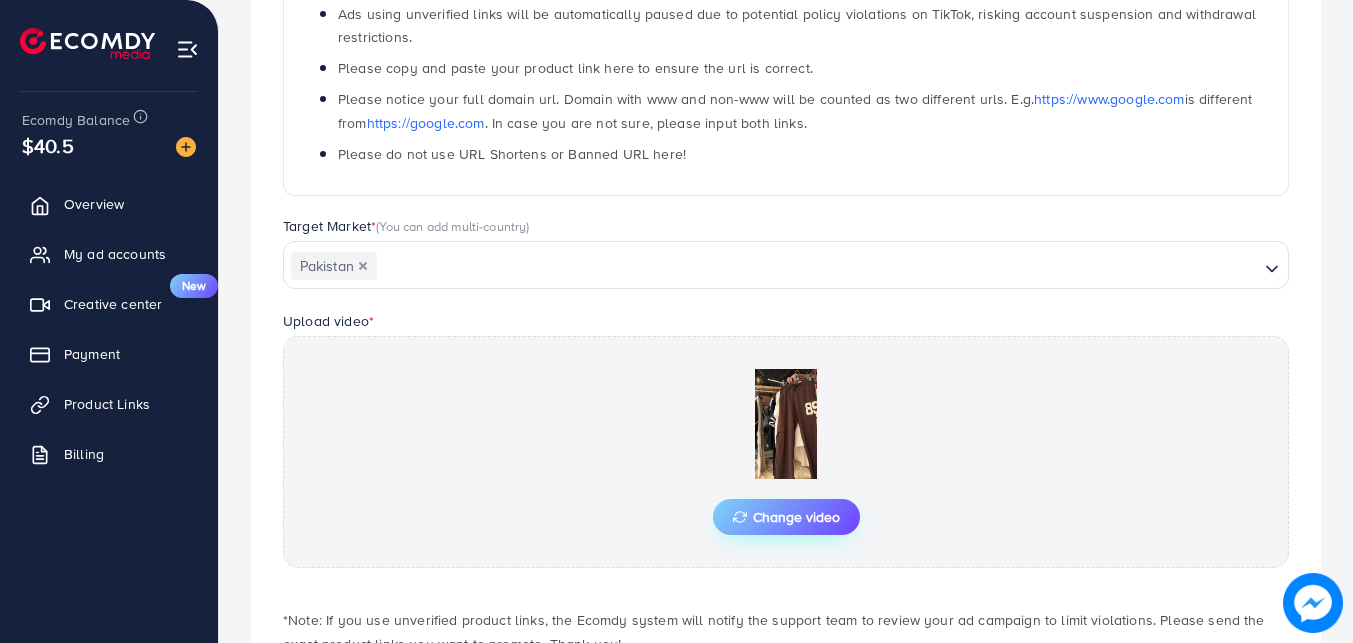 click on "Change video" at bounding box center [786, 517] 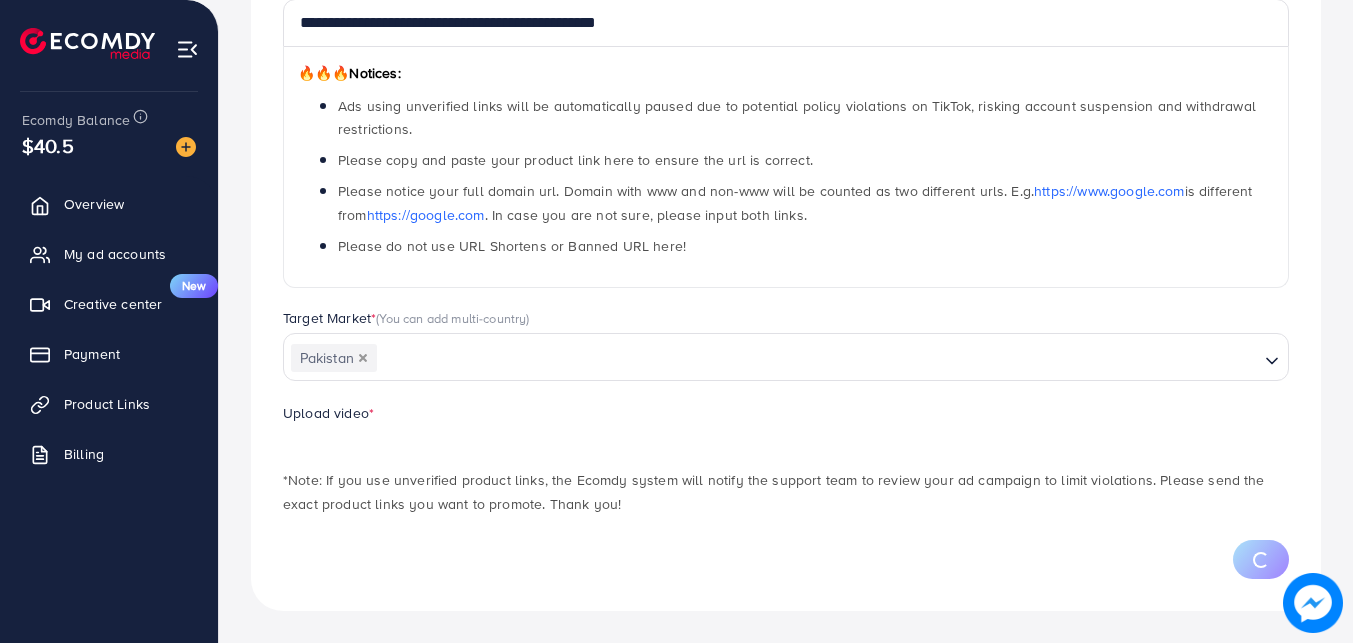 scroll, scrollTop: 382, scrollLeft: 0, axis: vertical 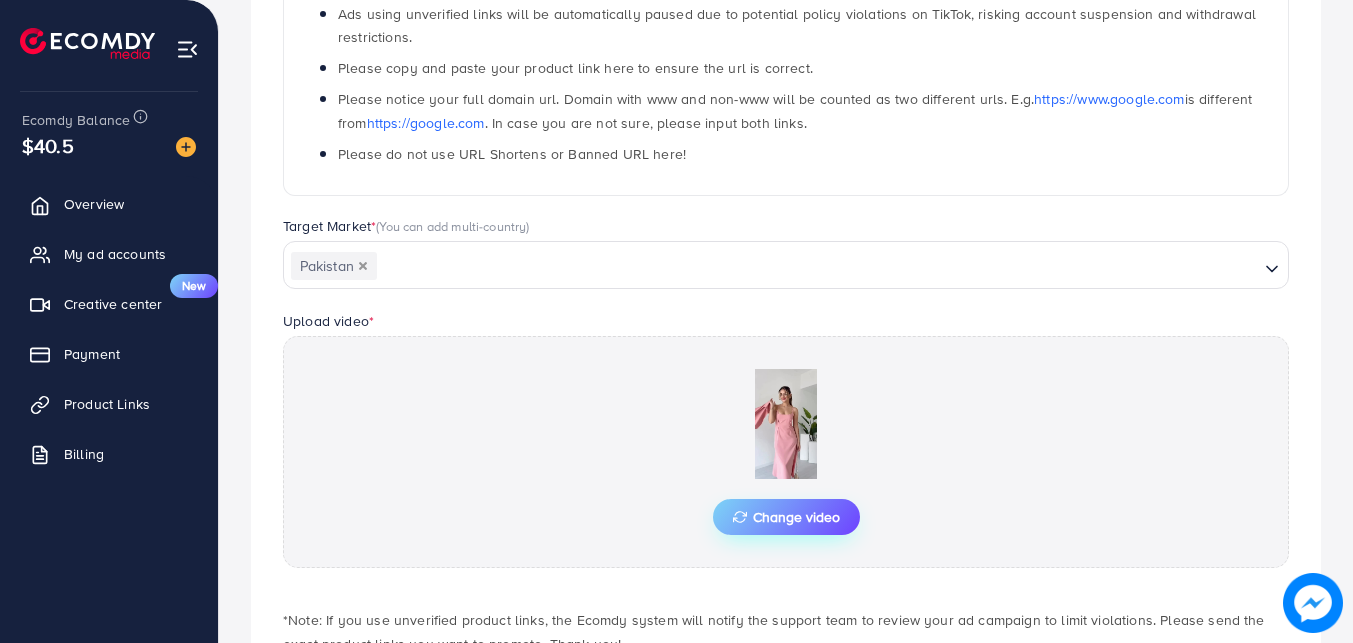 click on "Change video" at bounding box center (786, 517) 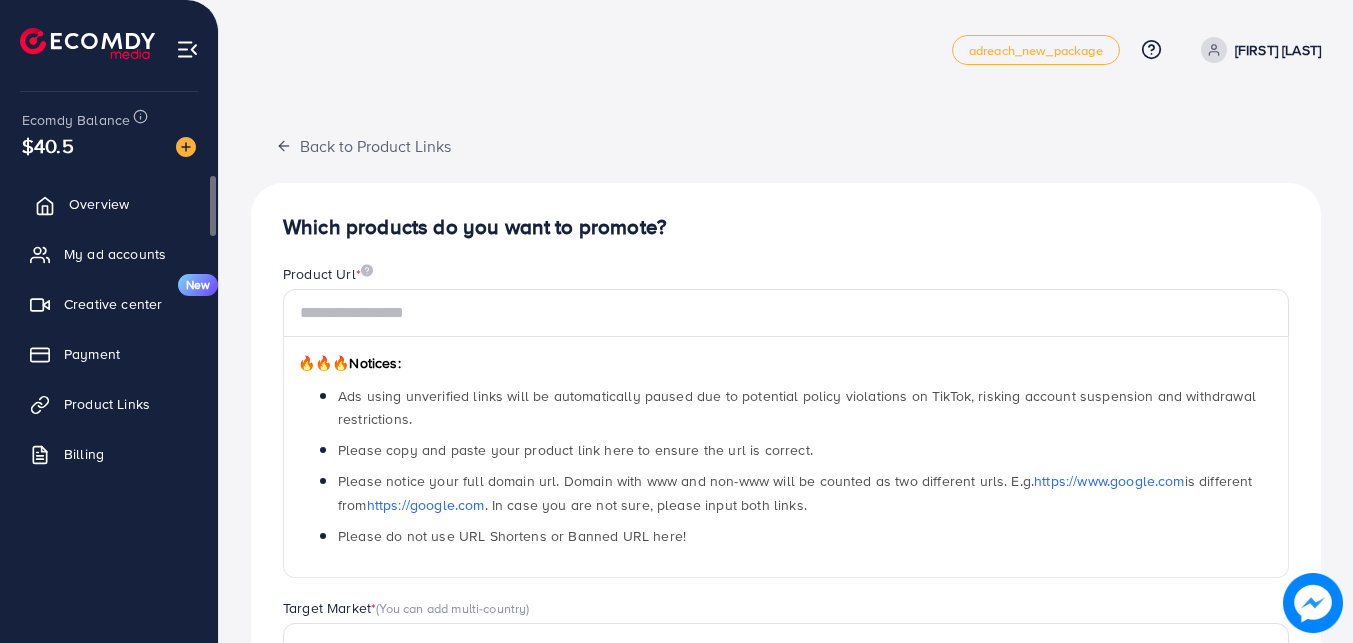 scroll, scrollTop: 0, scrollLeft: 0, axis: both 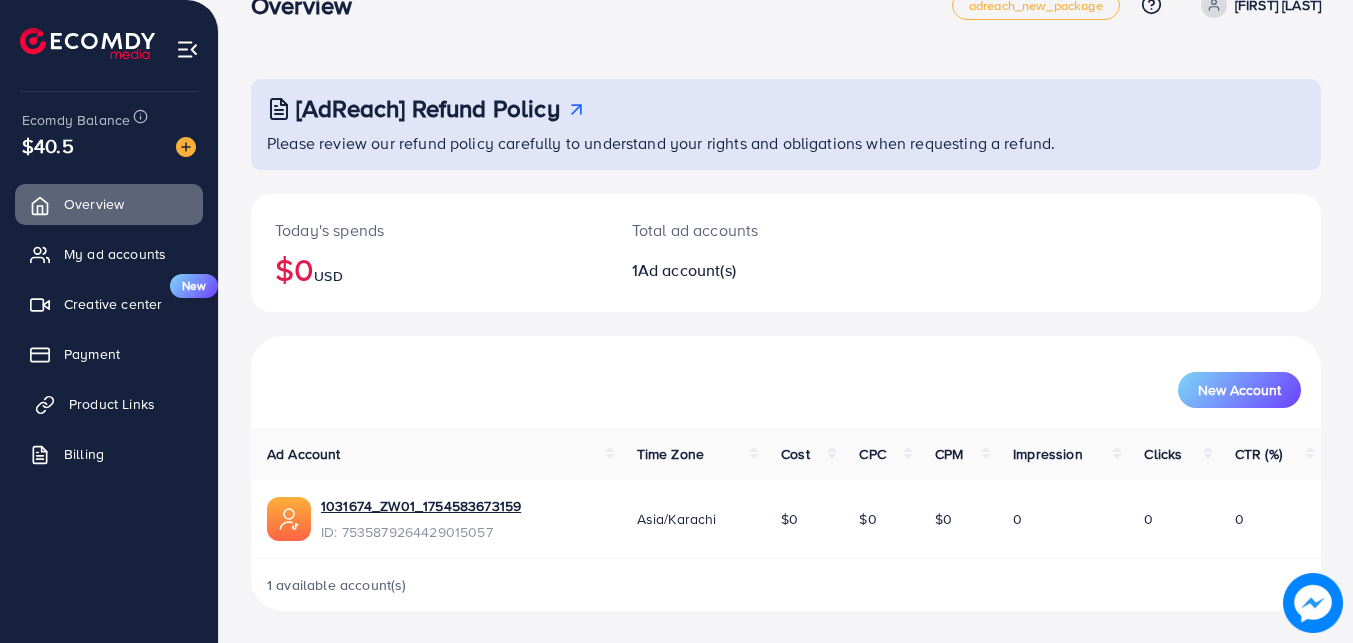 click on "Product Links" at bounding box center [112, 404] 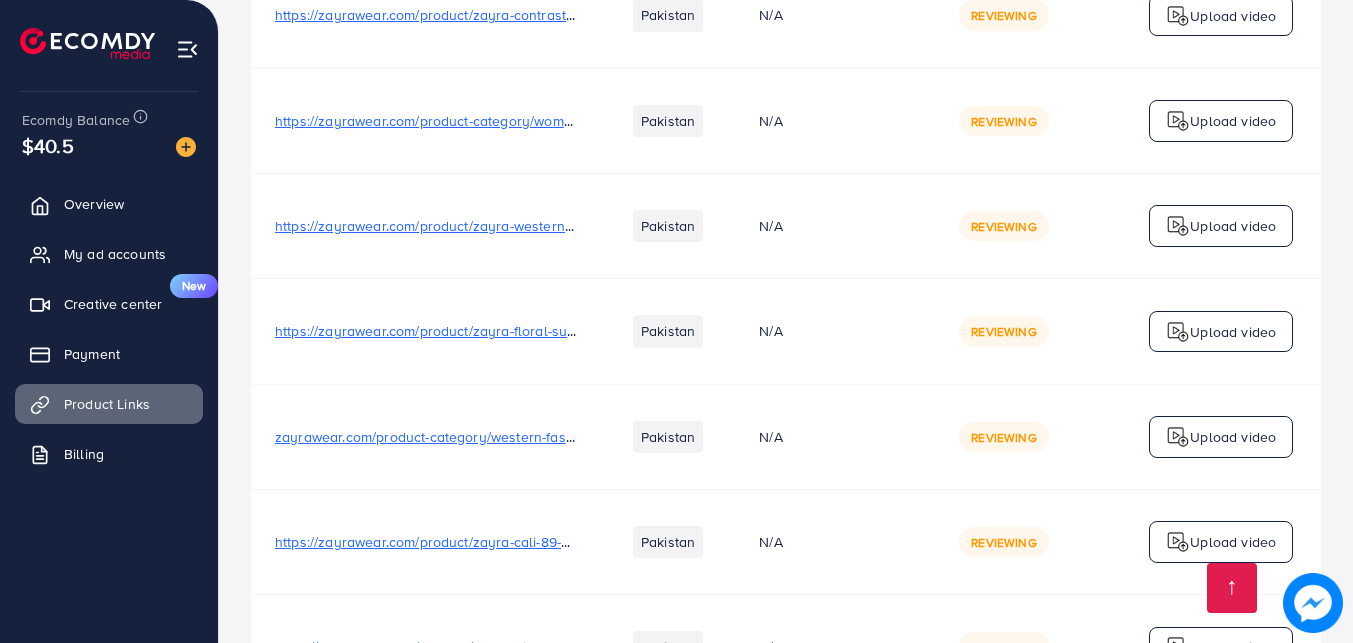 scroll, scrollTop: 780, scrollLeft: 0, axis: vertical 